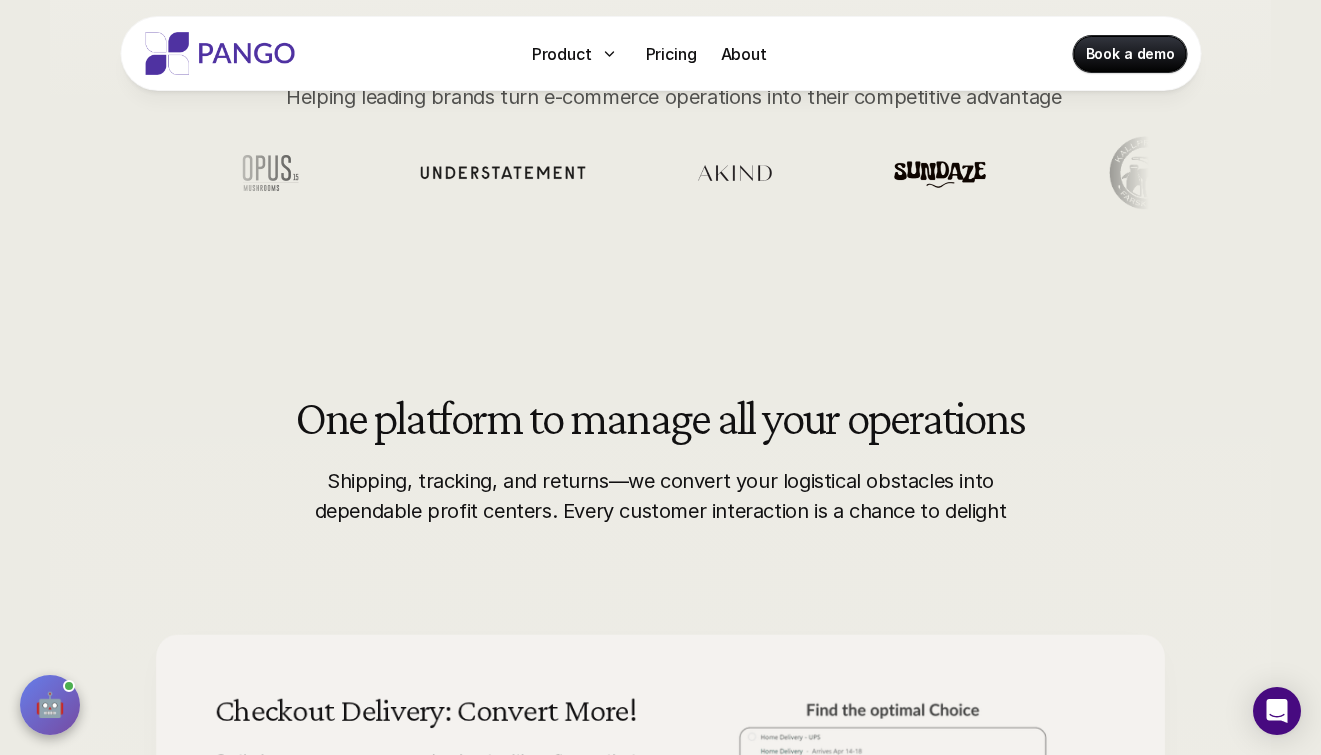scroll, scrollTop: 0, scrollLeft: 0, axis: both 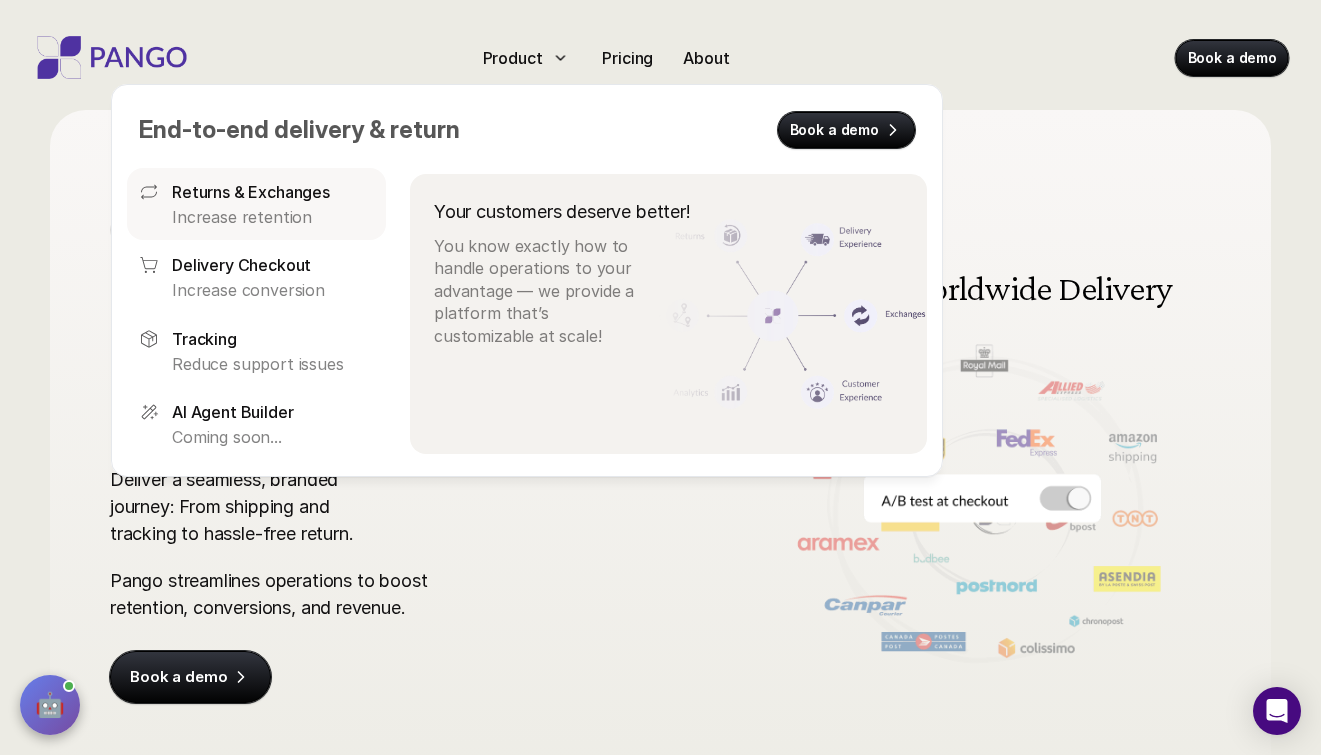 click on "Increase retention" at bounding box center (273, 217) 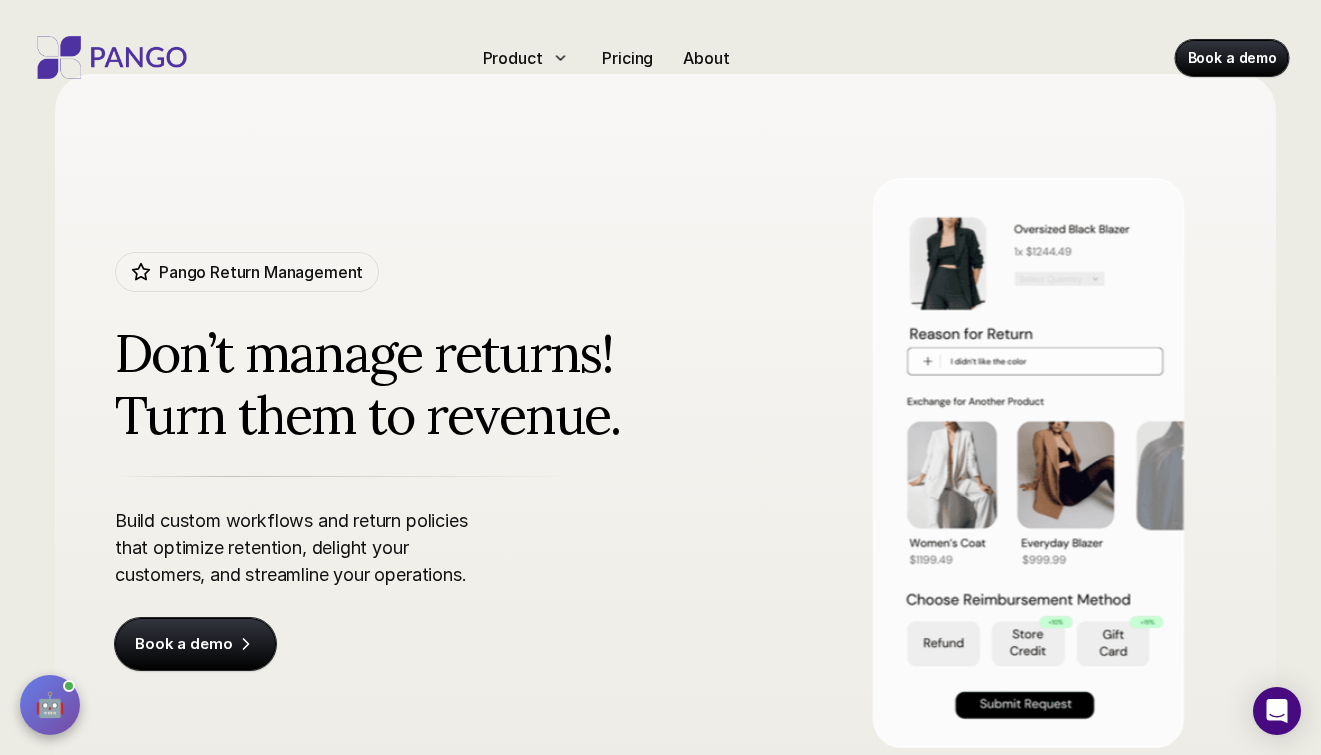 scroll, scrollTop: 41, scrollLeft: 0, axis: vertical 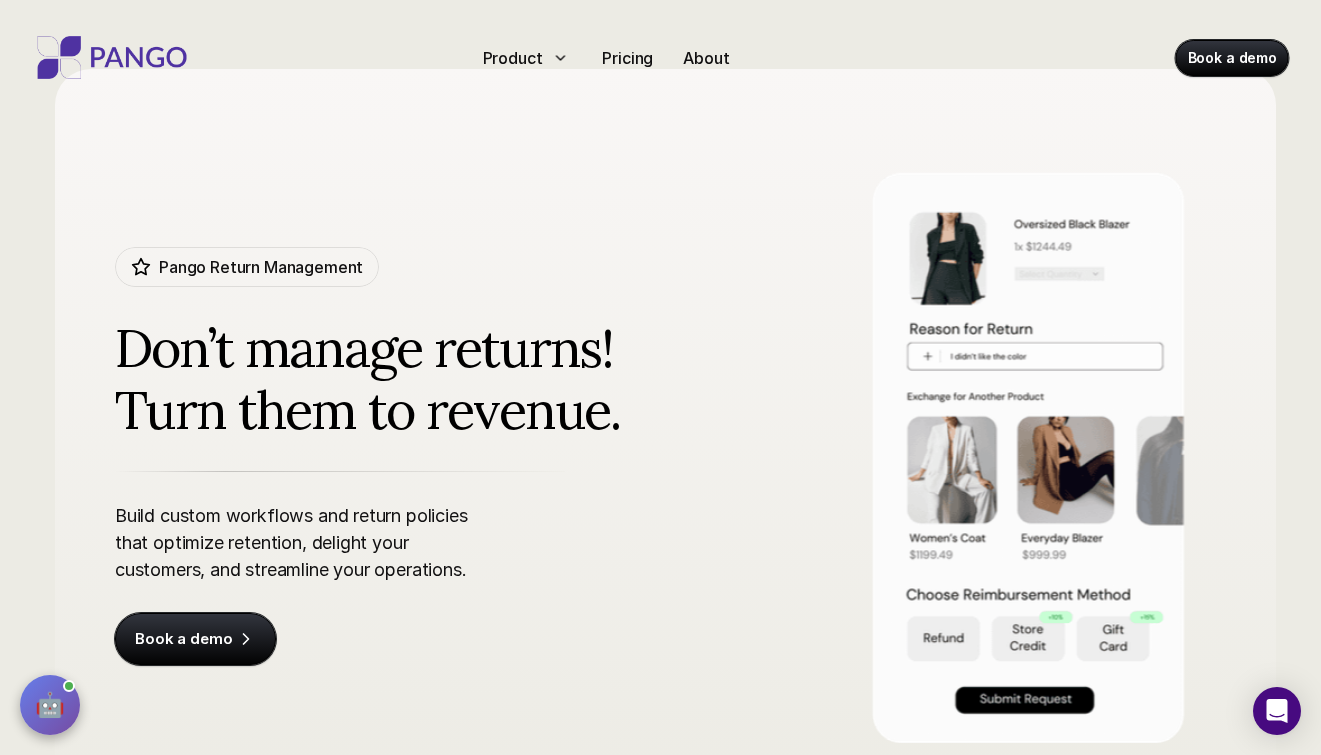 click on "Pango Return Management" at bounding box center [261, 267] 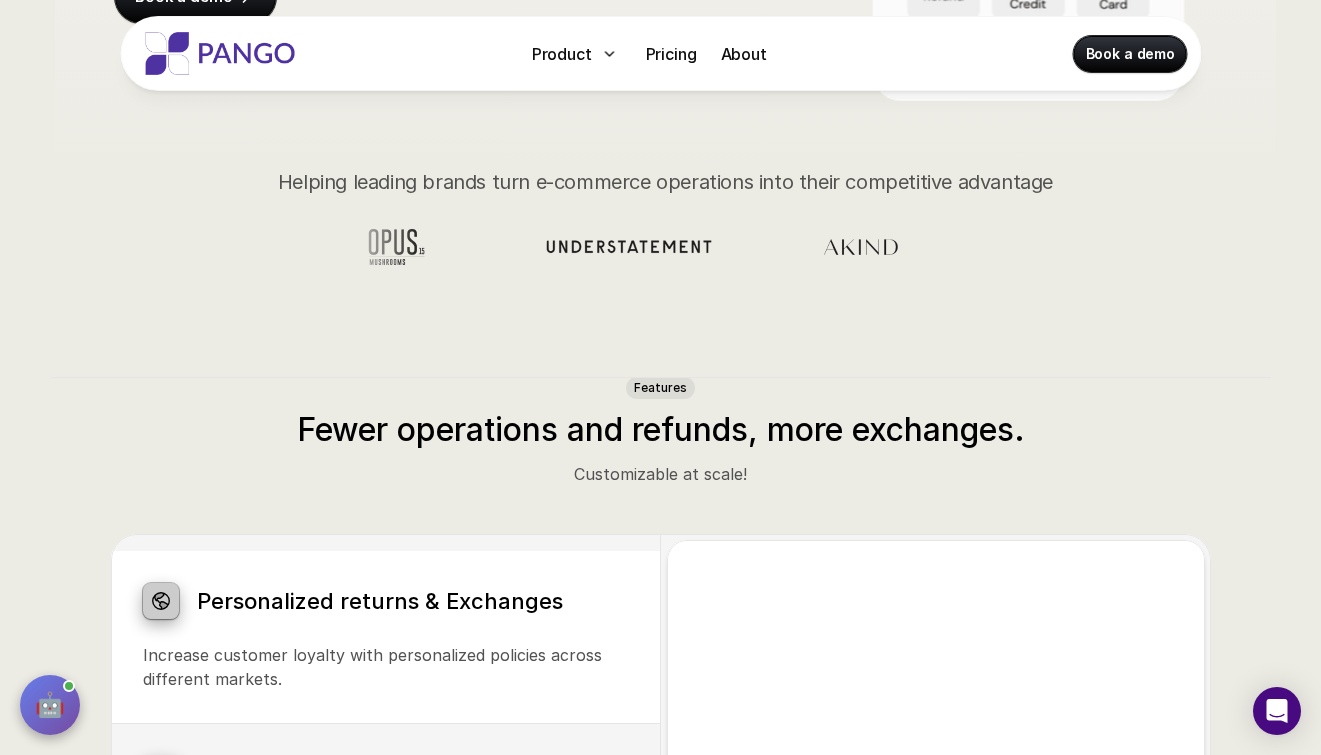 scroll, scrollTop: 686, scrollLeft: 0, axis: vertical 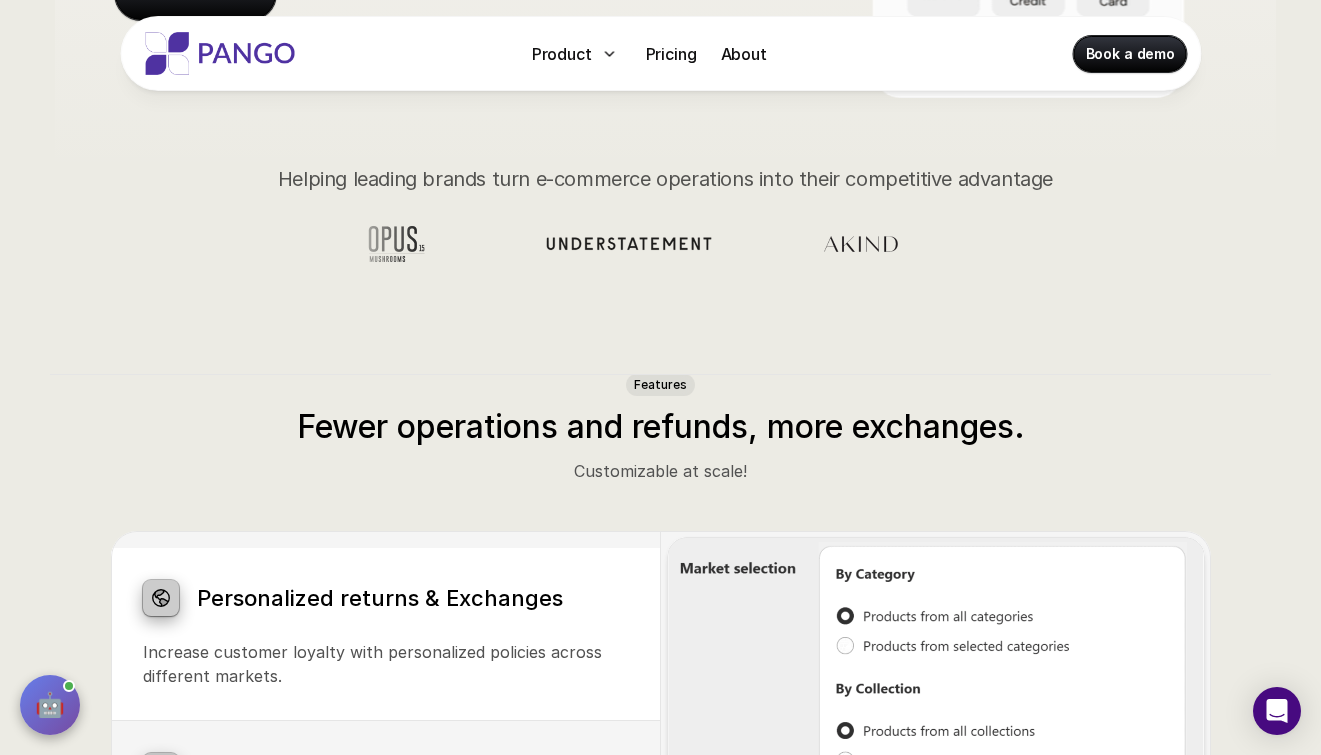 click at bounding box center [665, 244] 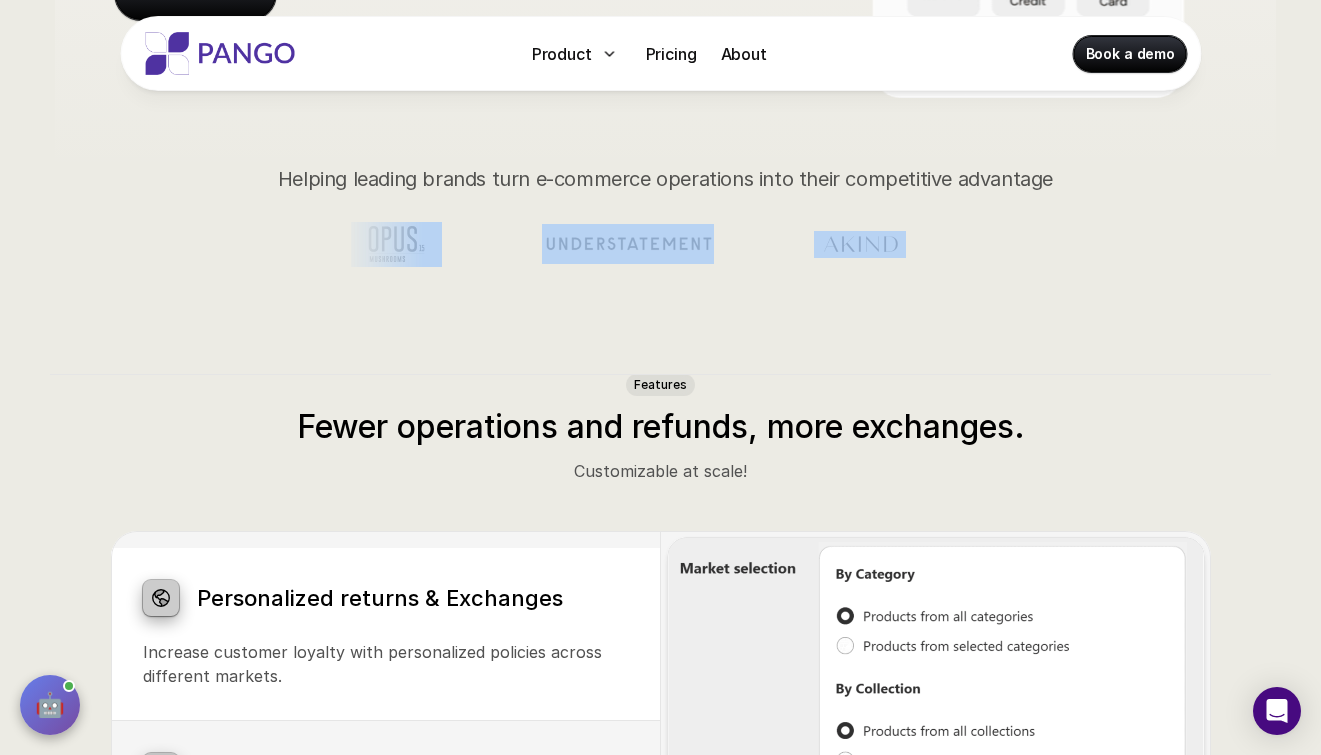 click at bounding box center (665, 244) 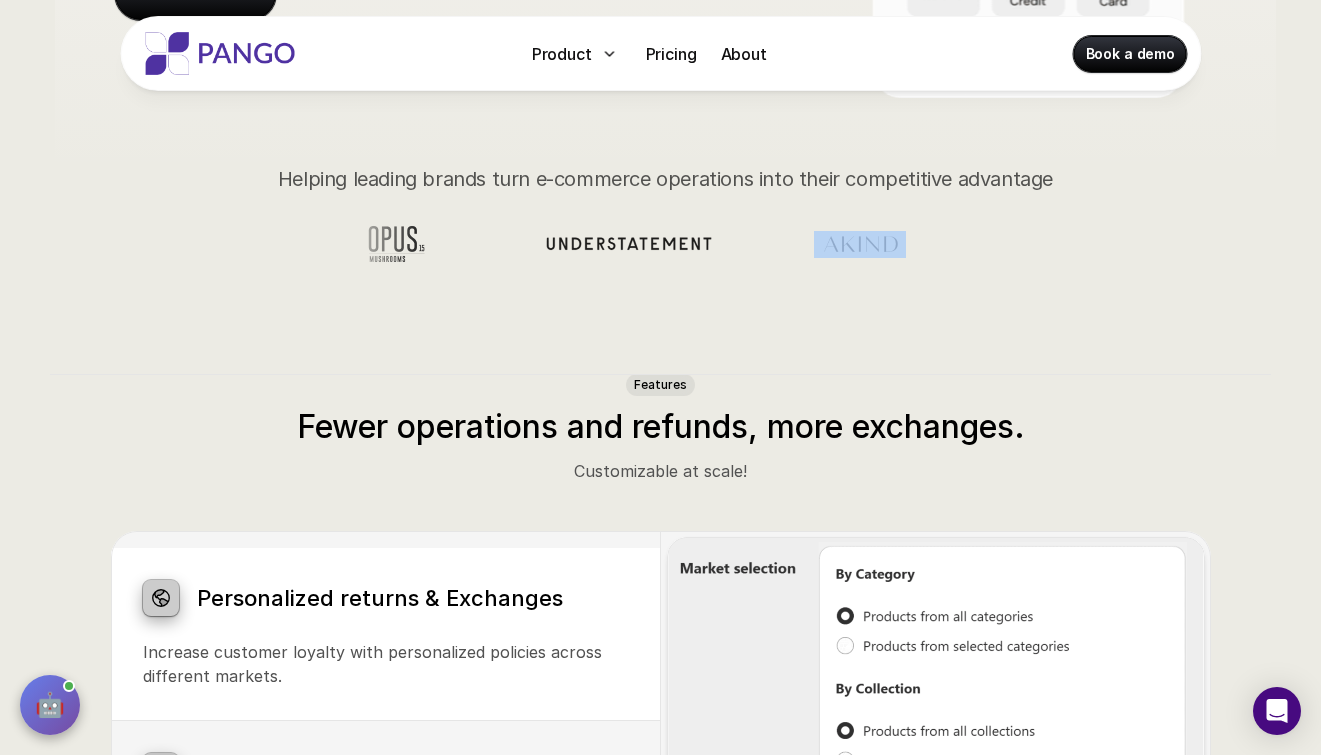 click on "Pango Return Management Don’t manage returns!  Turn them to revenue. Build custom workflows and return policies that optimize retention, delight your customers, and streamline your operations. Book a demo Helping leading brands turn e-commerce operations into their competitive advantage" at bounding box center [665, -126] 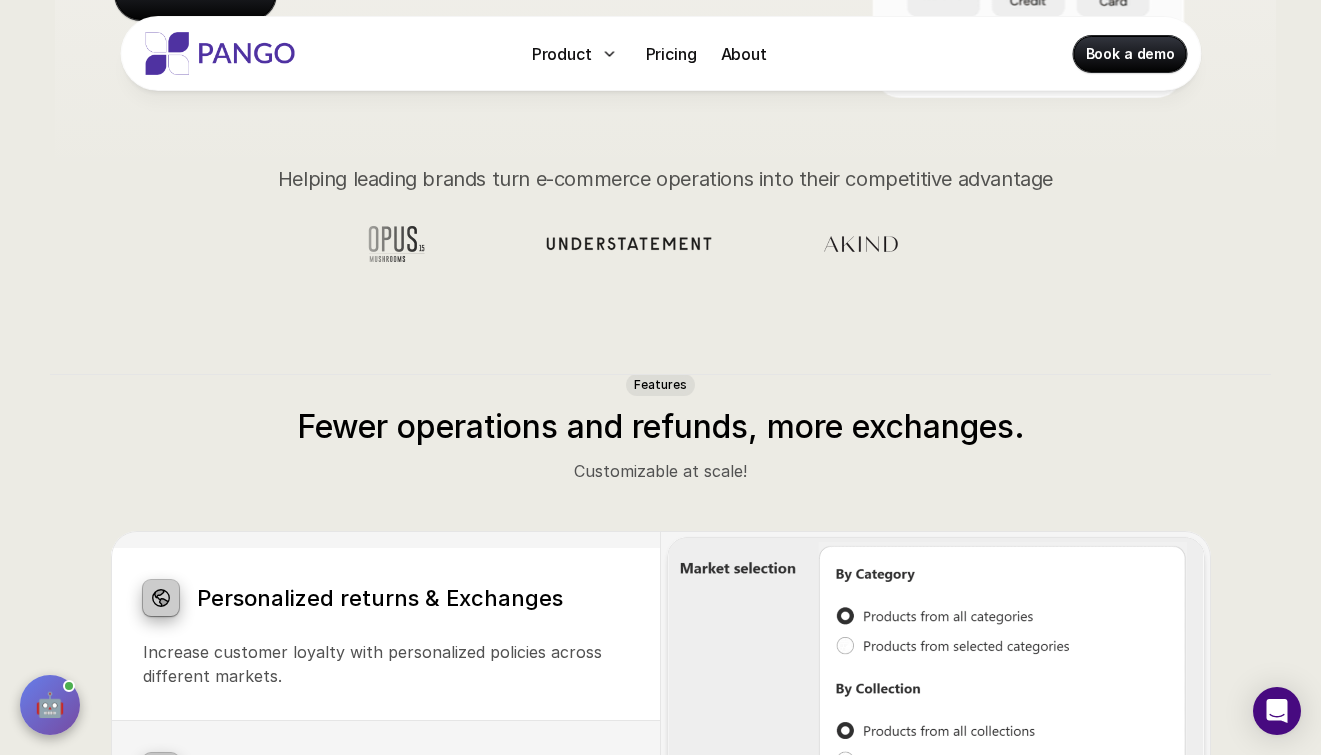 click on "Pango Return Management Don’t manage returns!  Turn them to revenue. Build custom workflows and return policies that optimize retention, delight your customers, and streamline your operations. Book a demo Helping leading brands turn e-commerce operations into their competitive advantage" at bounding box center (665, -126) 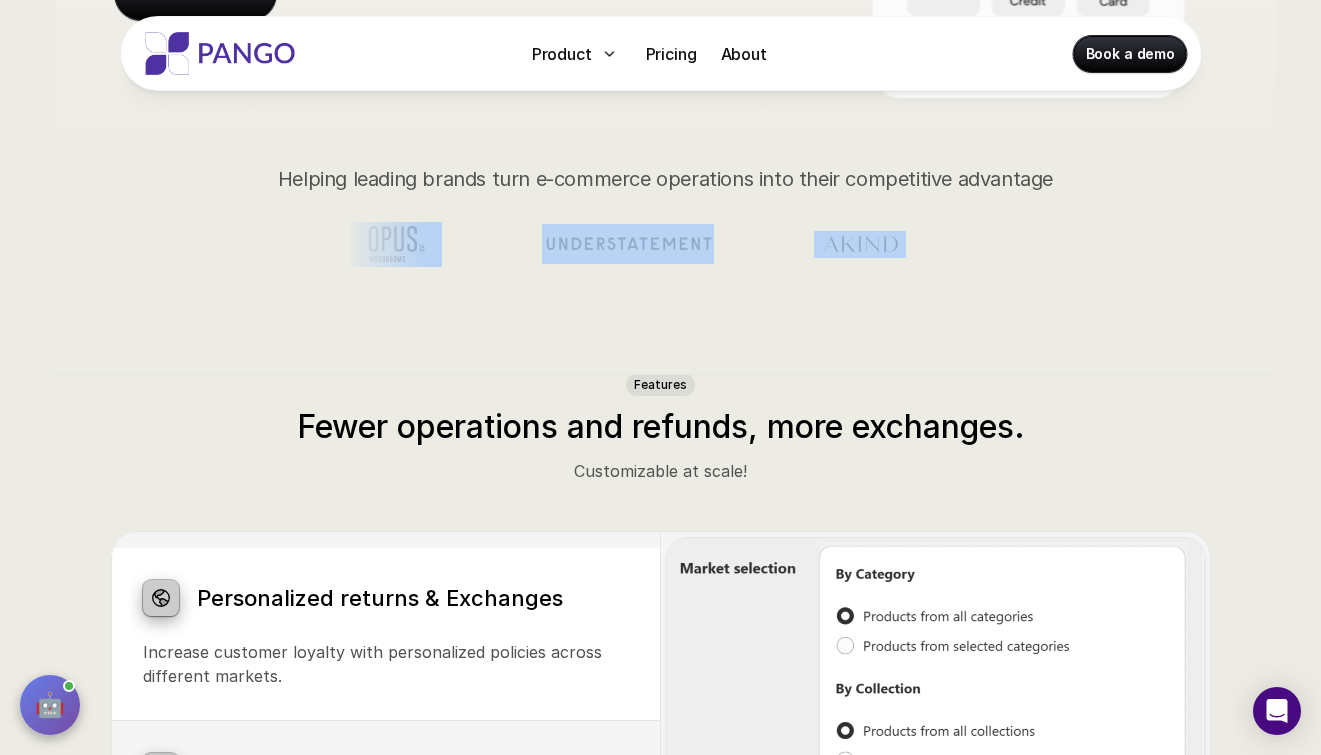click at bounding box center (666, 244) 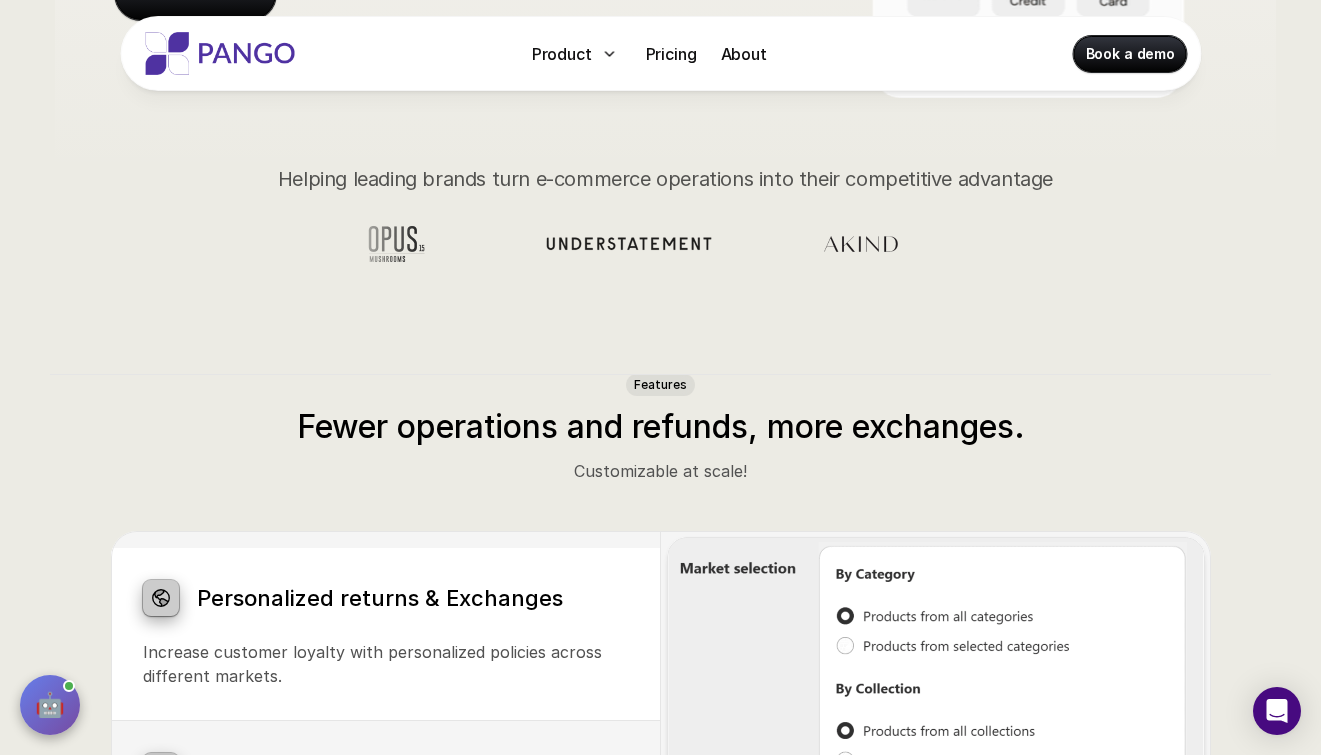 drag, startPoint x: 747, startPoint y: 377, endPoint x: 510, endPoint y: 376, distance: 237.0021 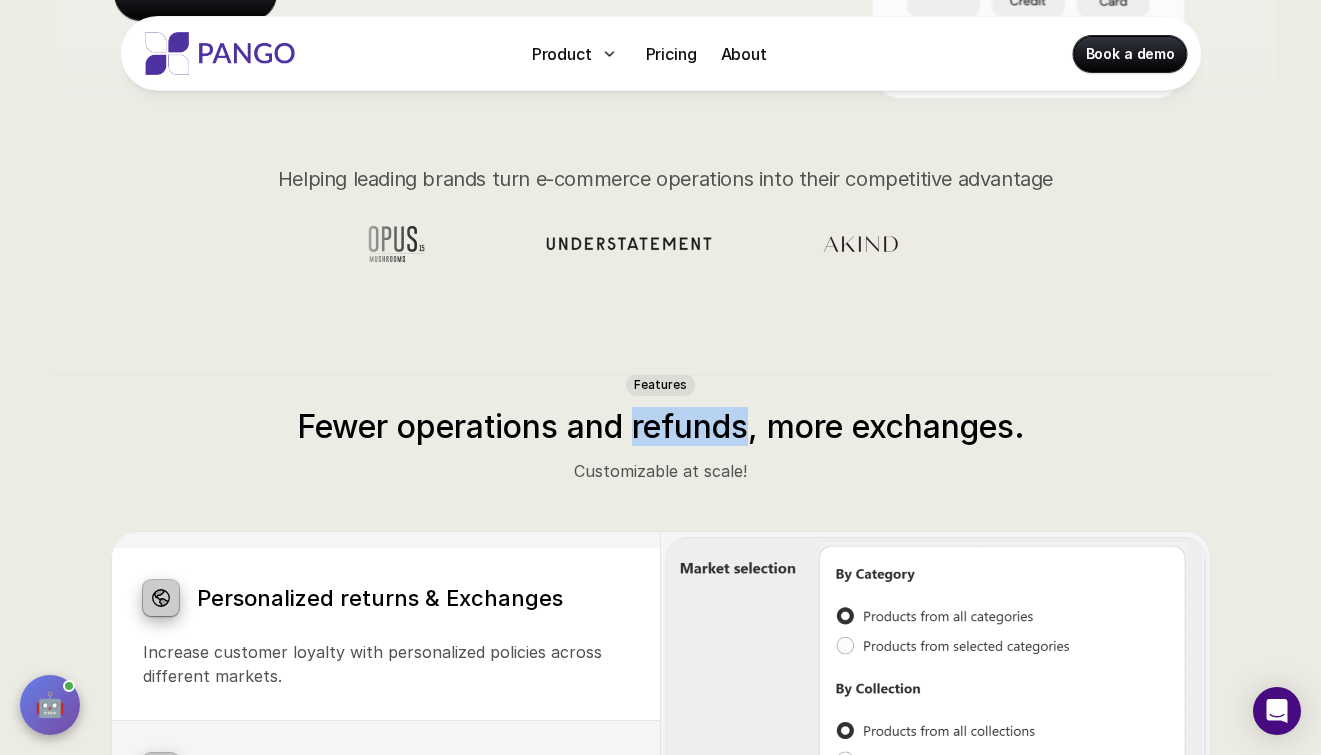 click on "Fewer operations and refunds, more exchanges." at bounding box center (661, 427) 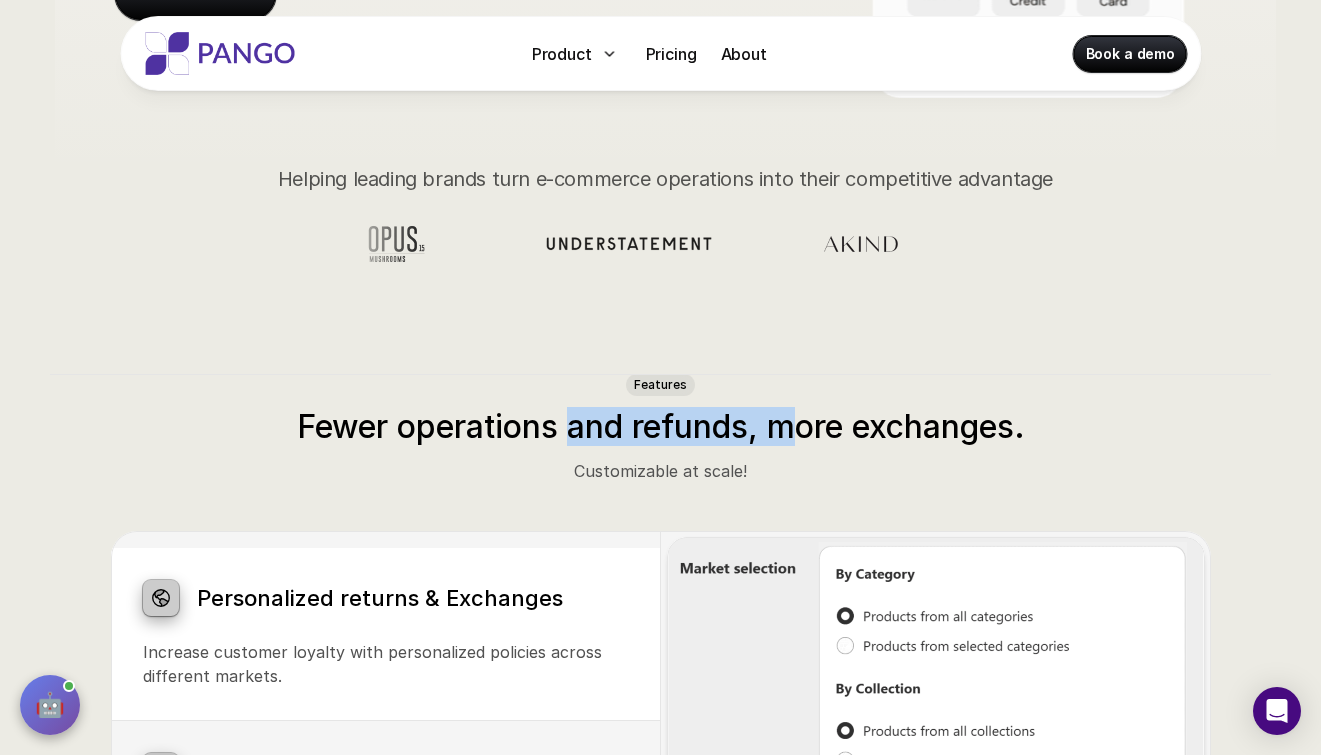 drag, startPoint x: 567, startPoint y: 434, endPoint x: 788, endPoint y: 434, distance: 221 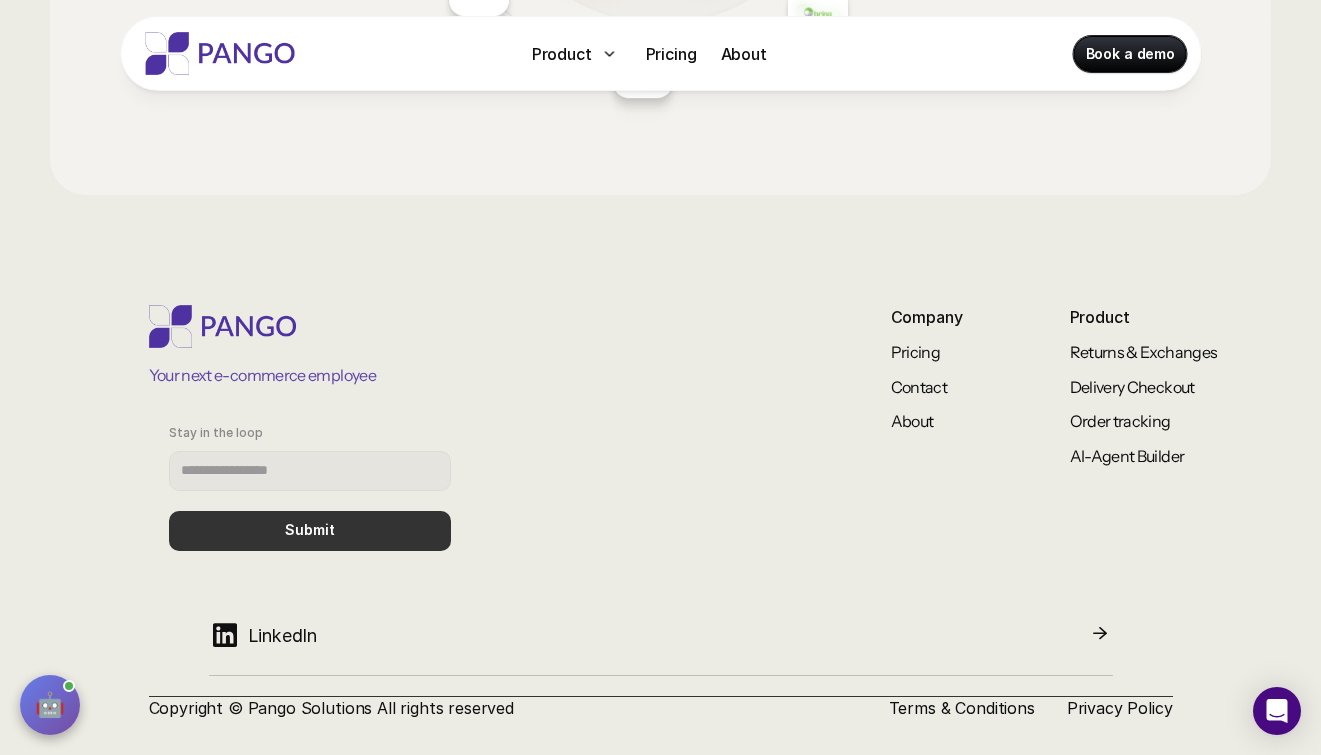 scroll, scrollTop: 3562, scrollLeft: 0, axis: vertical 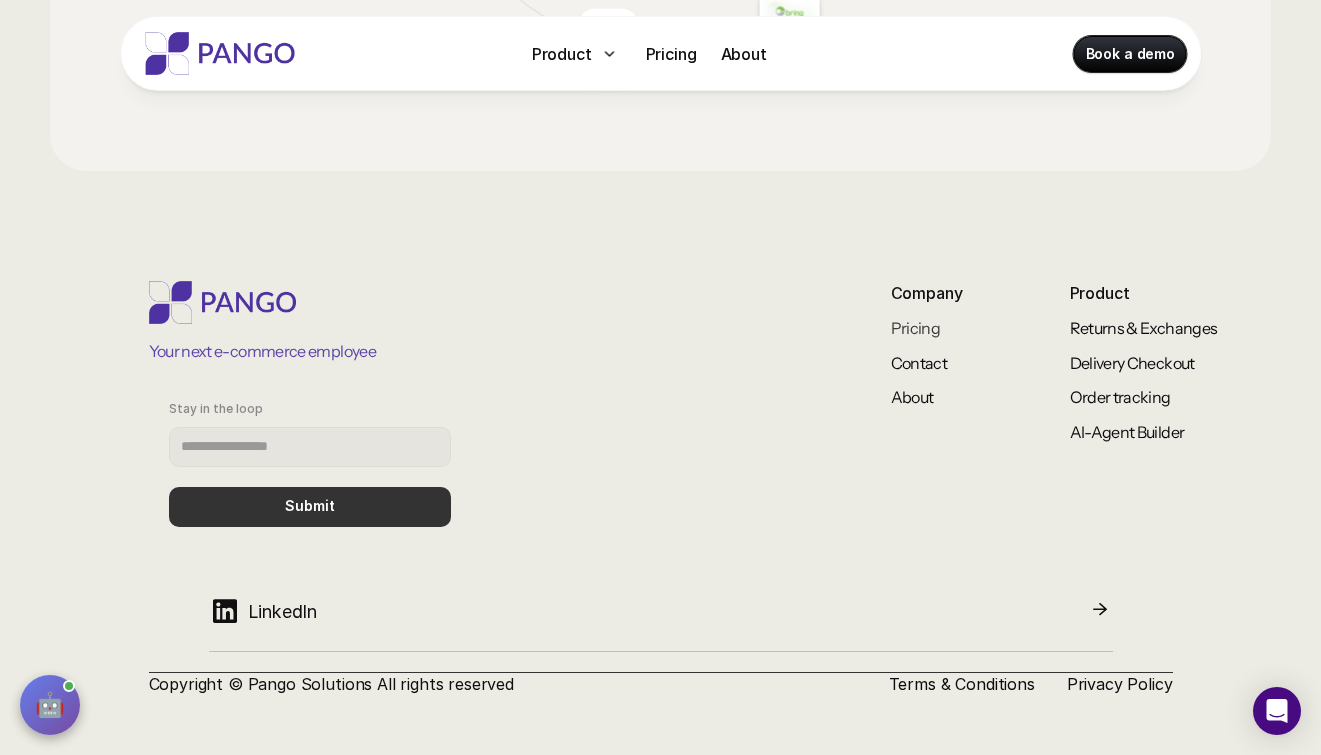 click on "Pricing" at bounding box center (916, 328) 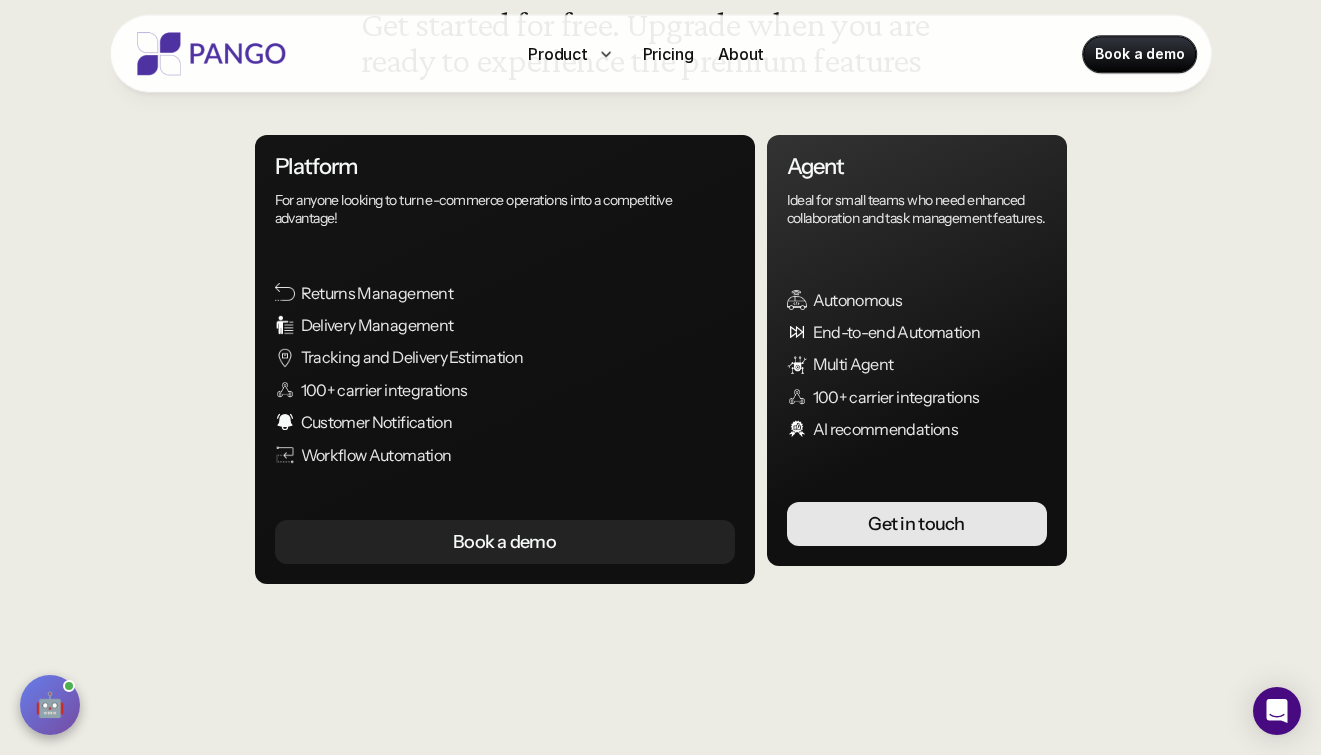 scroll, scrollTop: 239, scrollLeft: 0, axis: vertical 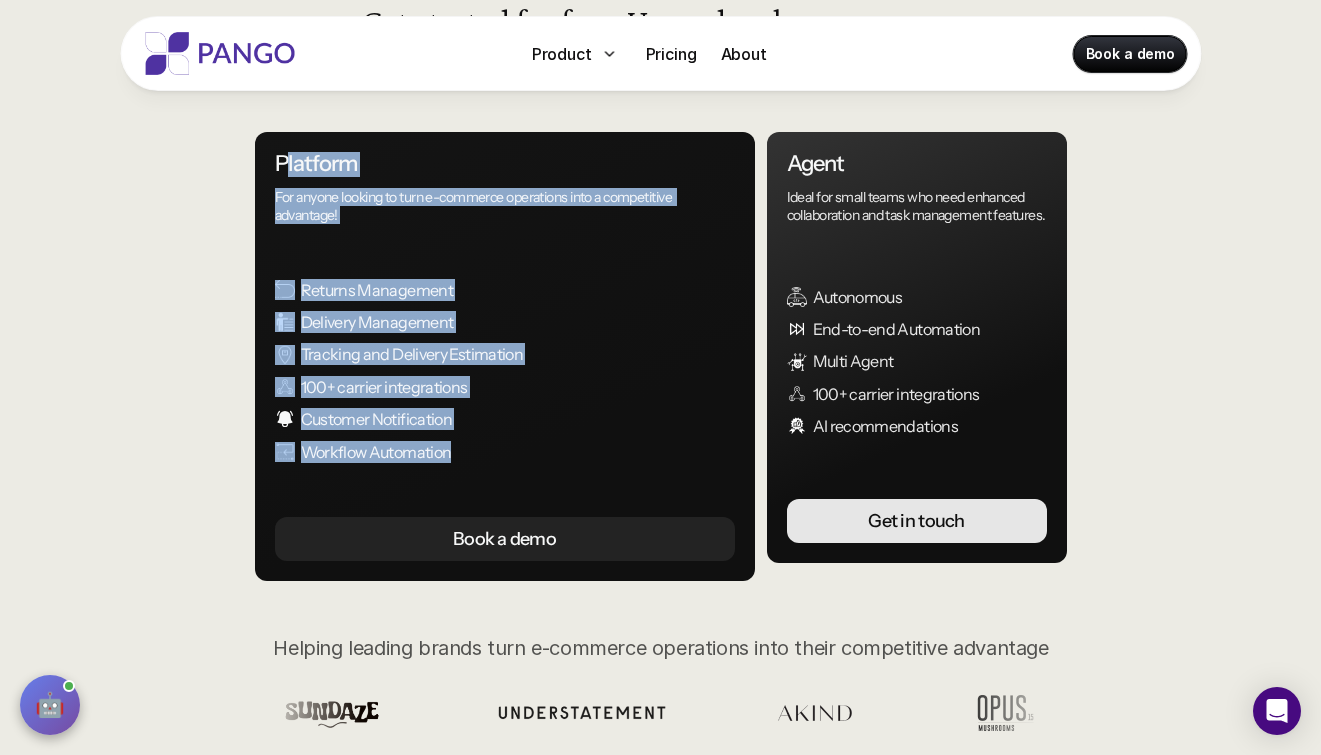 drag, startPoint x: 526, startPoint y: 475, endPoint x: 284, endPoint y: 160, distance: 397.22662 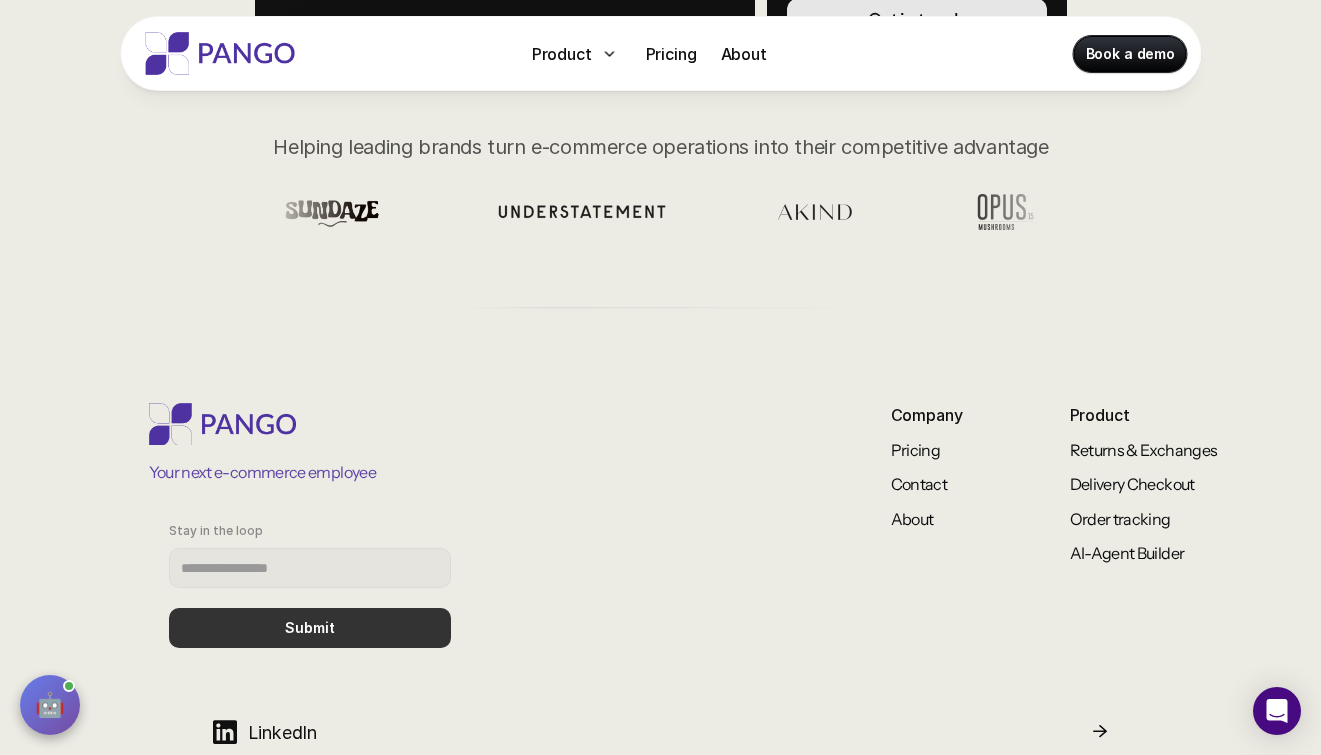 scroll, scrollTop: 861, scrollLeft: 0, axis: vertical 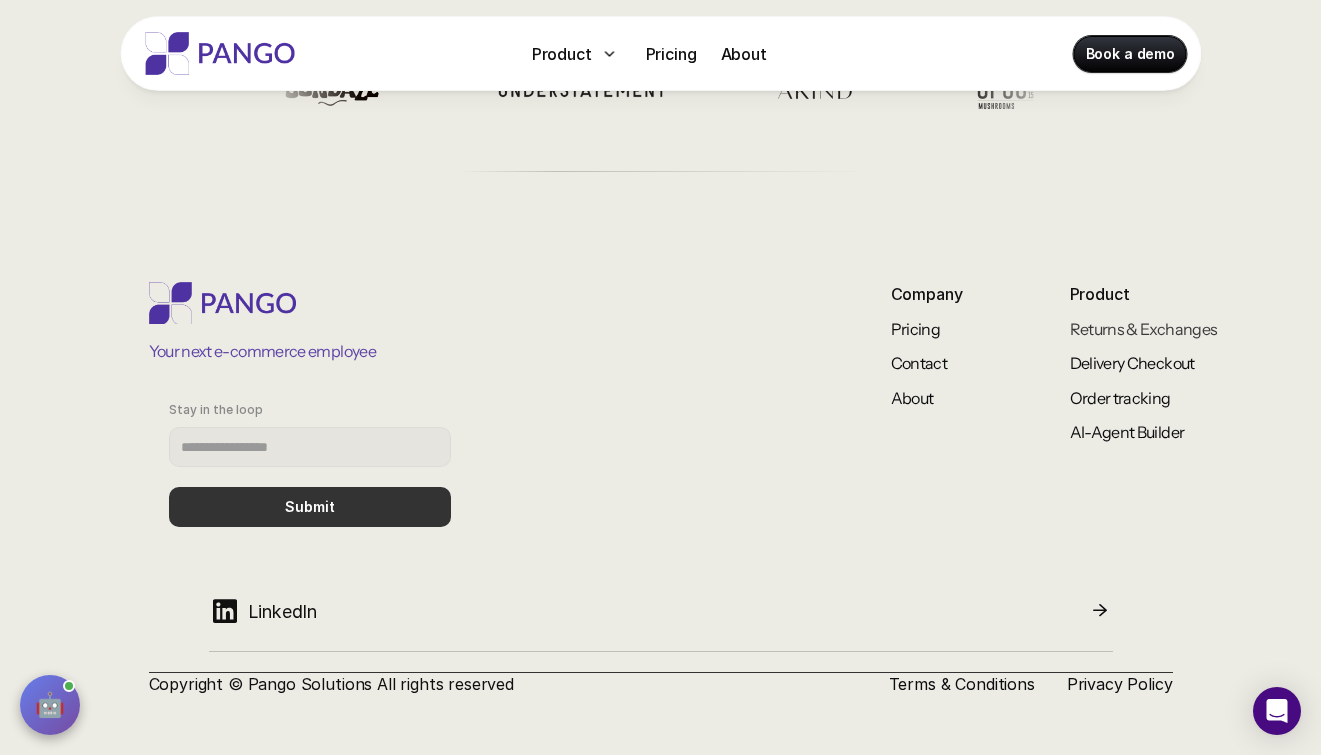 click on "Returns & Exchanges" at bounding box center (1144, 329) 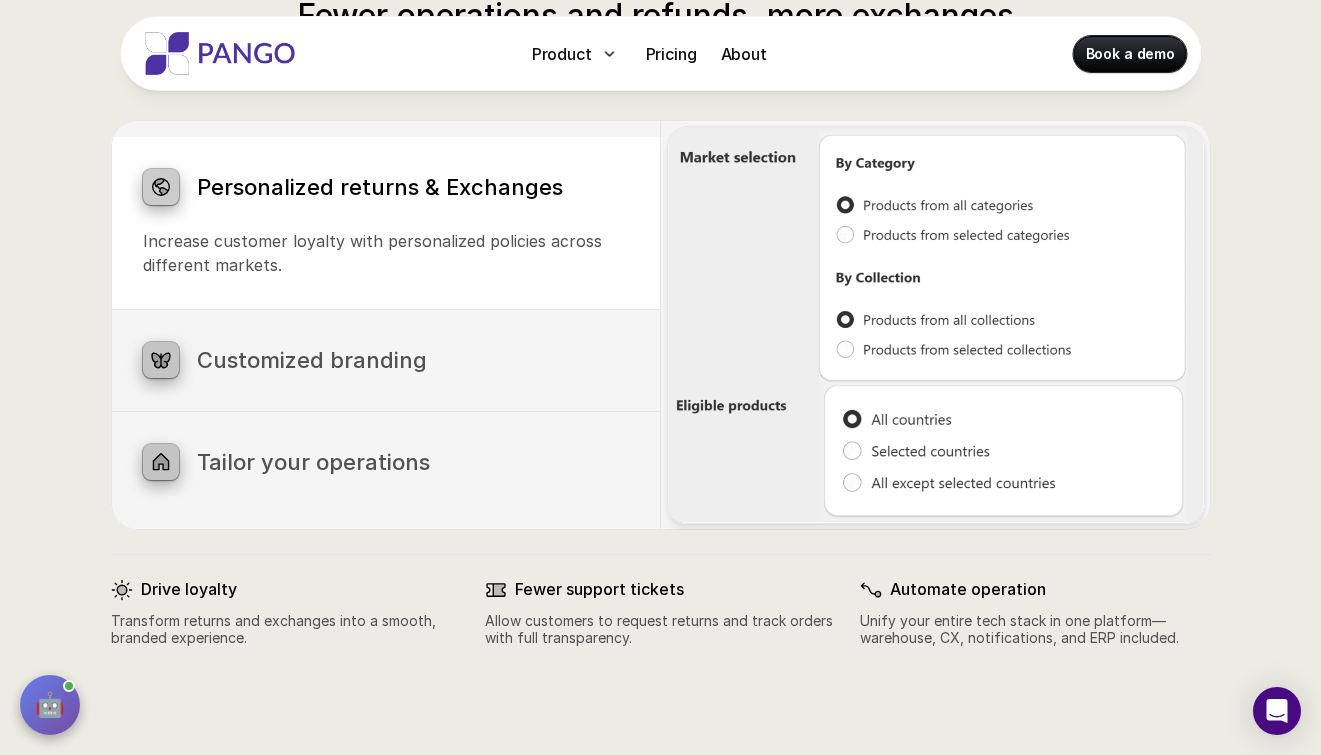 scroll, scrollTop: 1108, scrollLeft: 0, axis: vertical 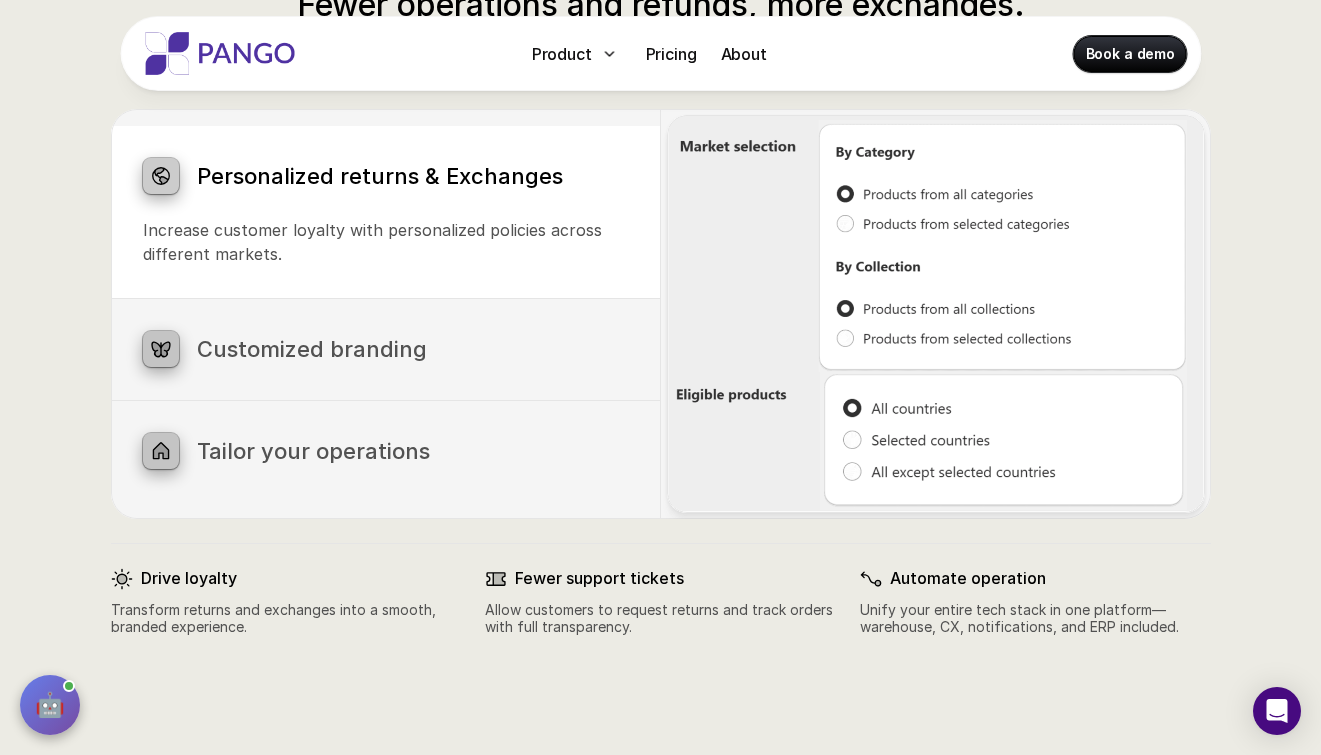 click on "Customized branding" at bounding box center (413, 349) 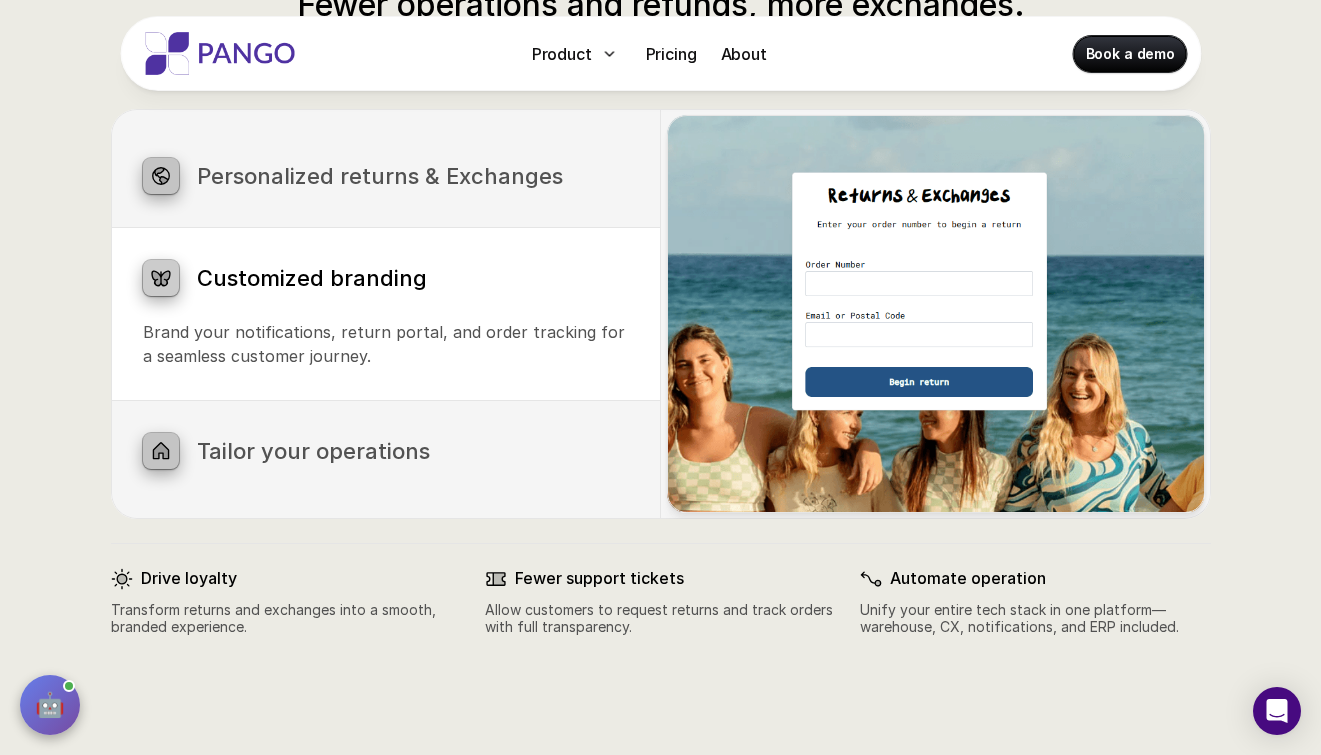click on "Tailor your operations" at bounding box center [413, 451] 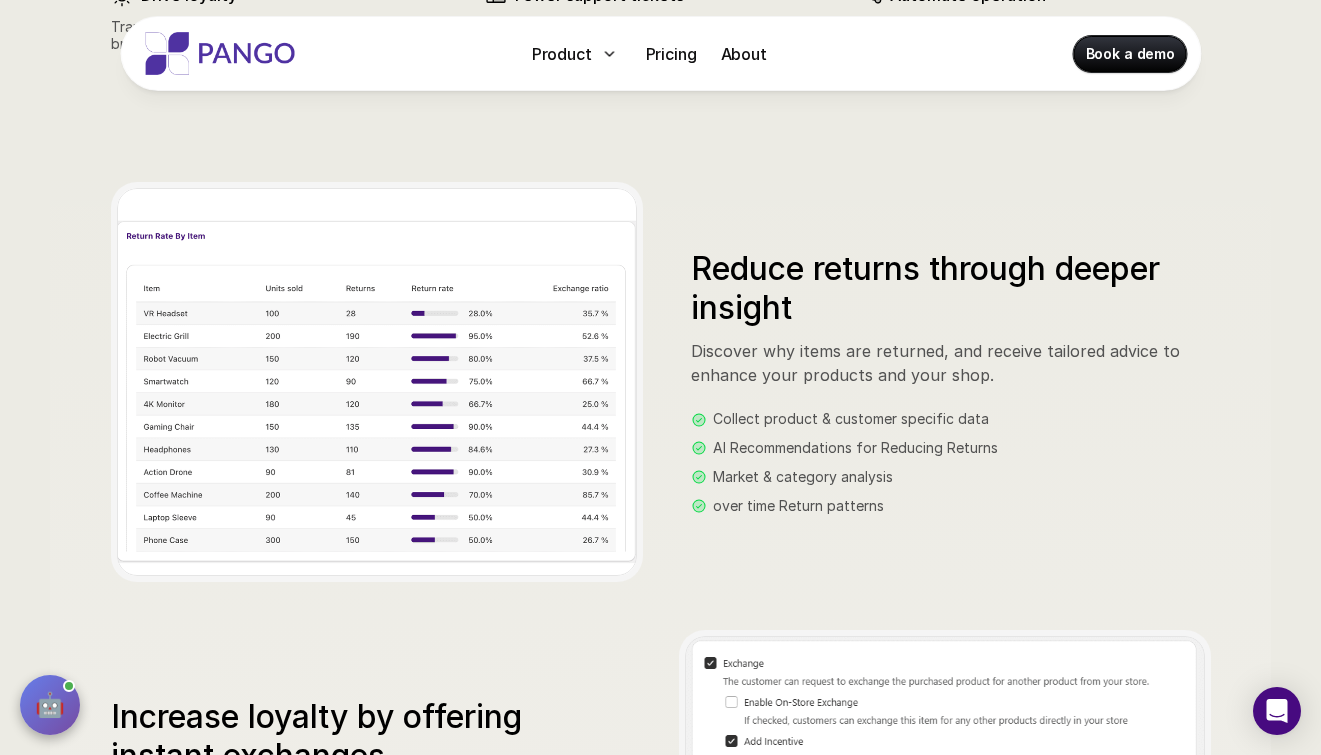 scroll, scrollTop: 1692, scrollLeft: 0, axis: vertical 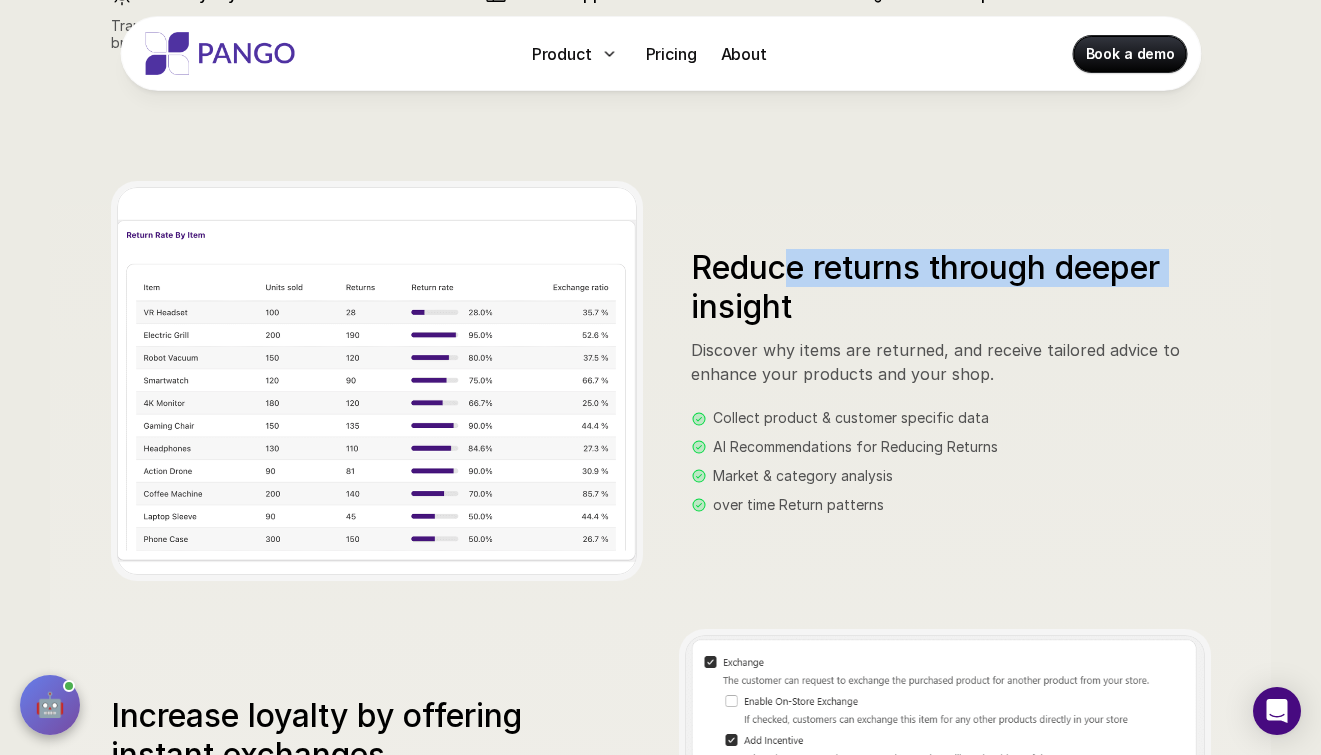 drag, startPoint x: 1196, startPoint y: 269, endPoint x: 785, endPoint y: 258, distance: 411.1472 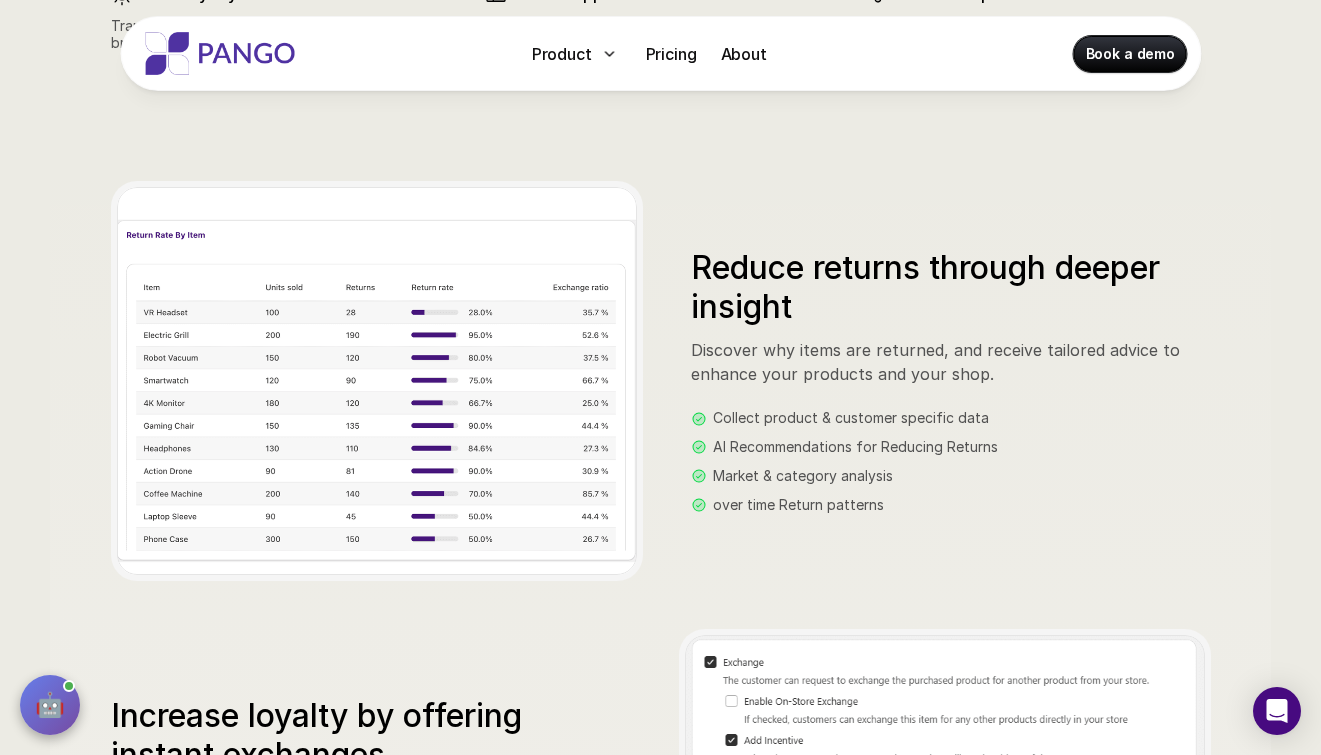 click on "Reduce returns through deeper insight" at bounding box center [951, 287] 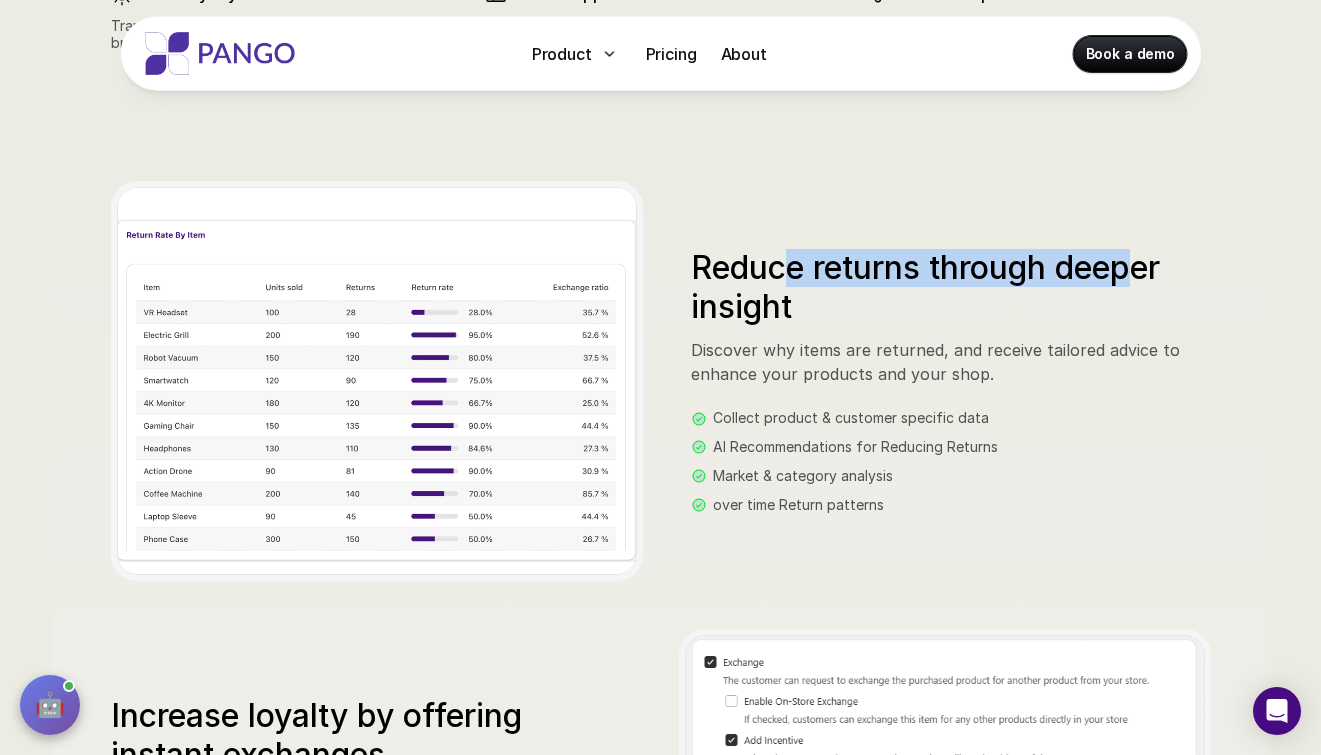 drag, startPoint x: 794, startPoint y: 268, endPoint x: 1152, endPoint y: 266, distance: 358.00558 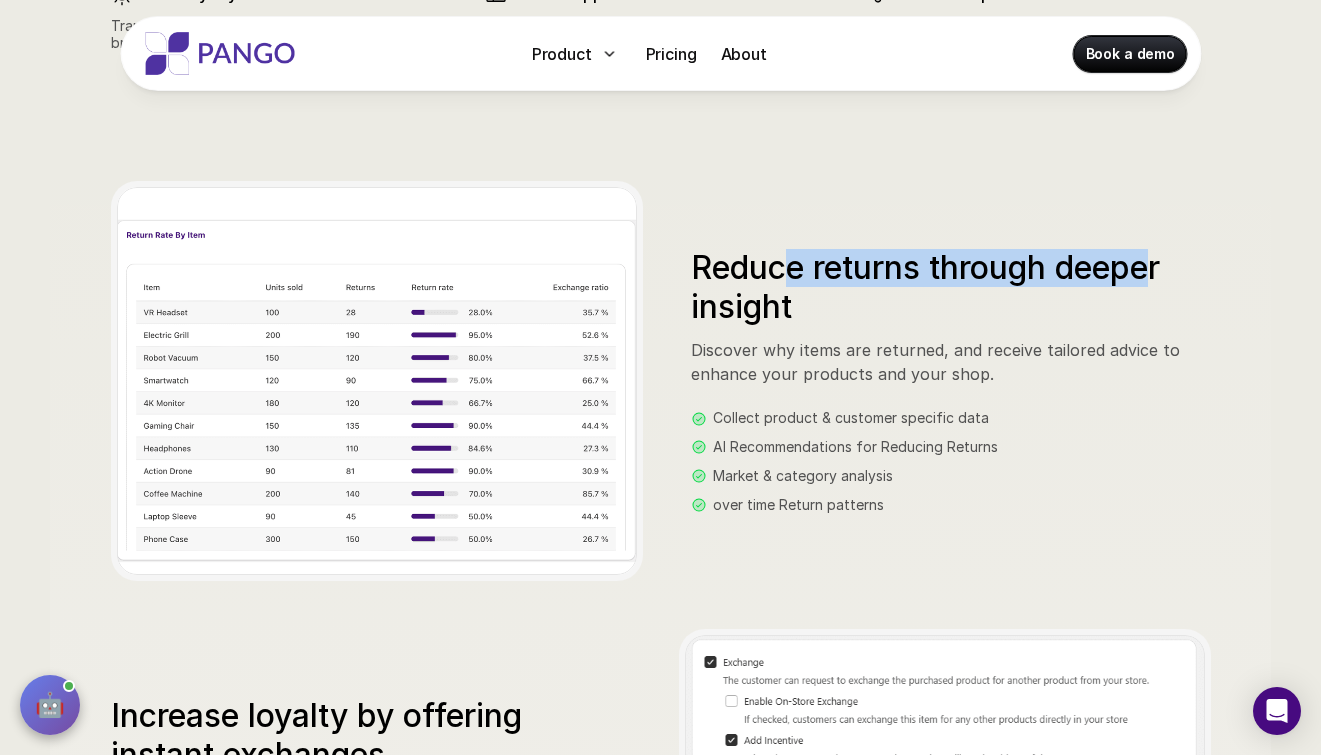 click on "Reduce returns through deeper insight" at bounding box center (951, 287) 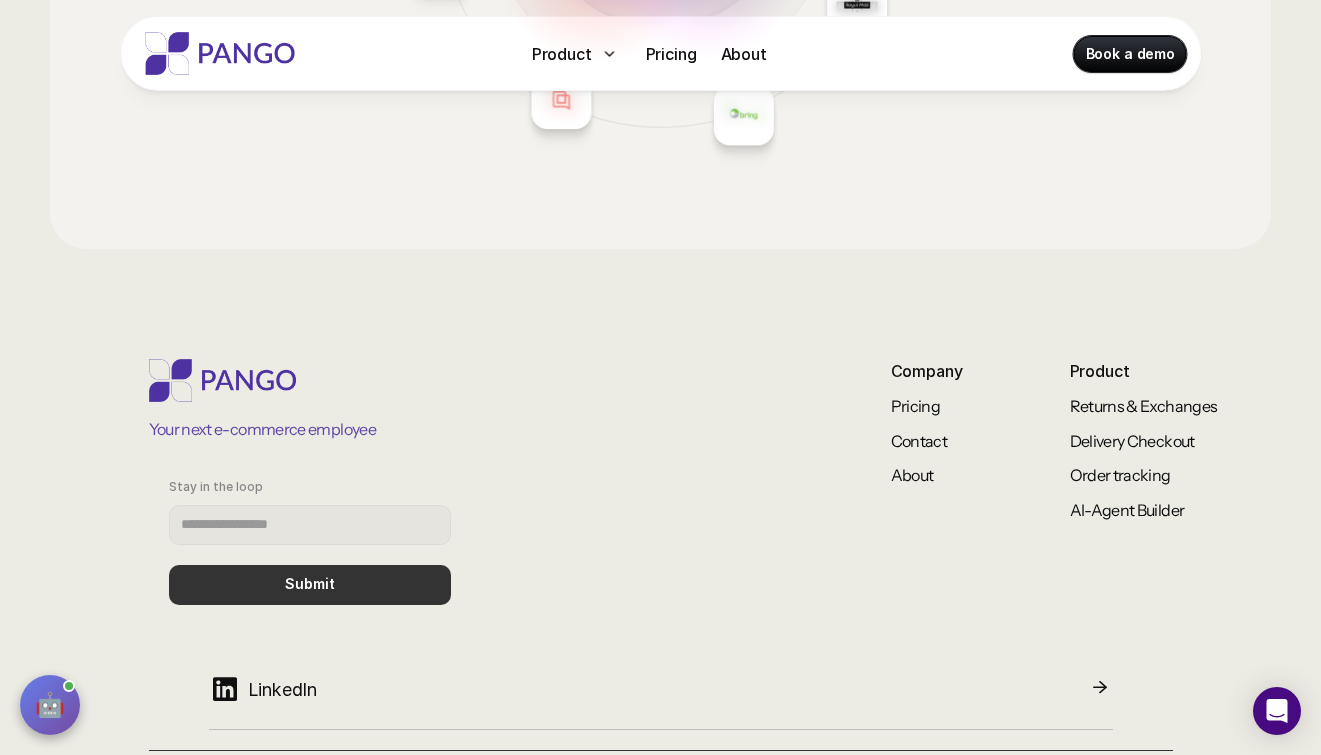 scroll, scrollTop: 3562, scrollLeft: 0, axis: vertical 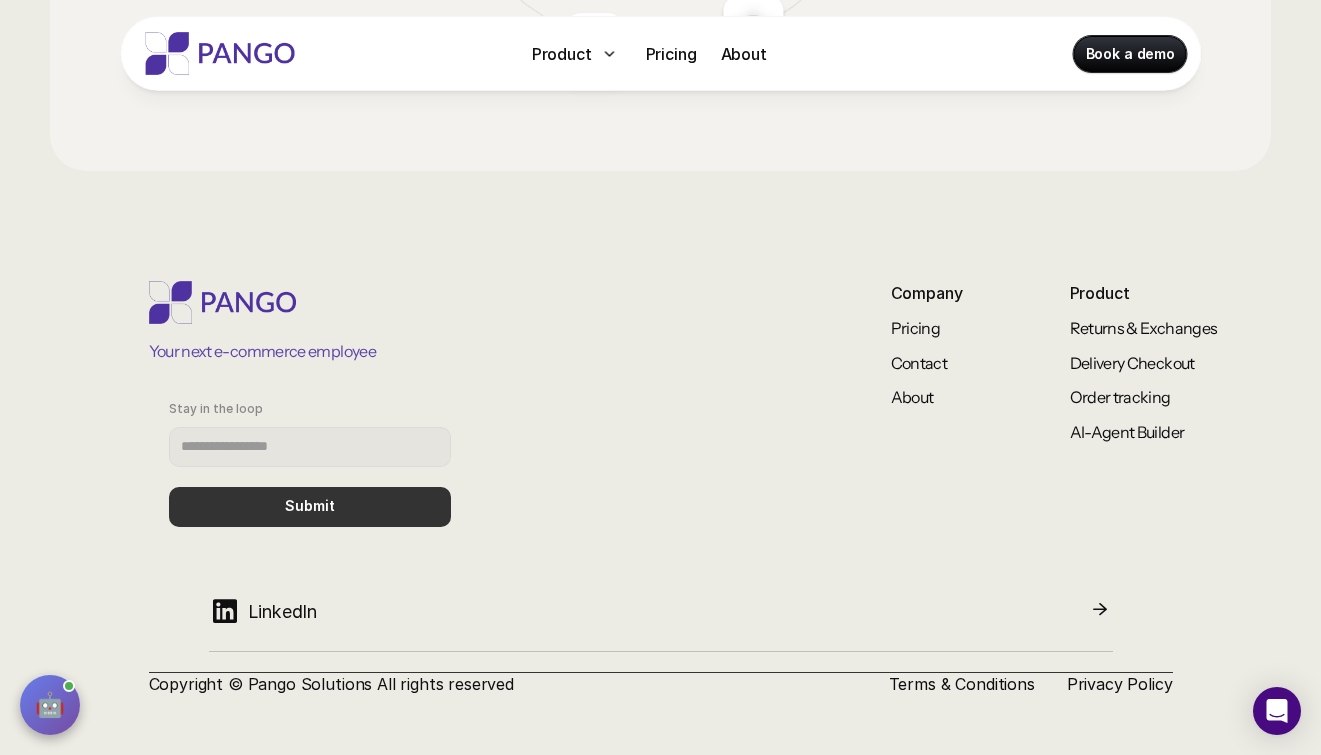 click at bounding box center (222, 302) 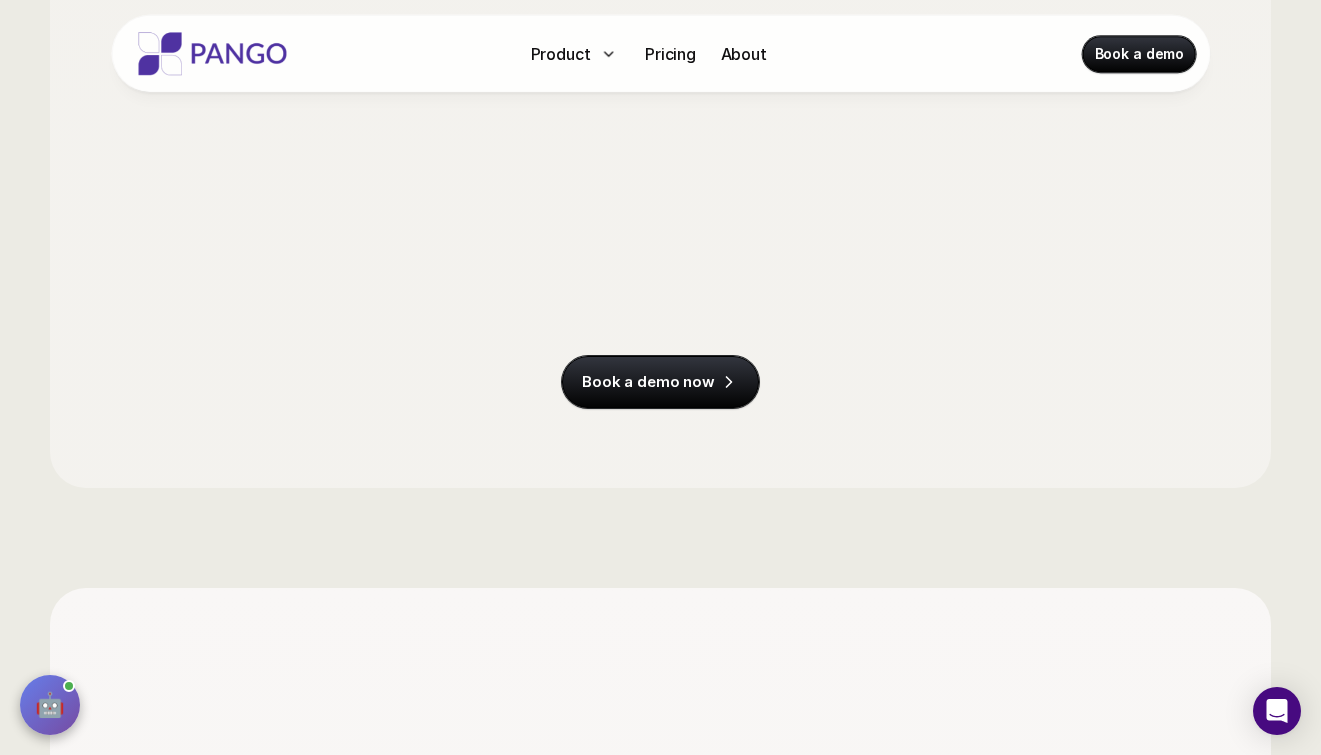 scroll, scrollTop: 0, scrollLeft: 0, axis: both 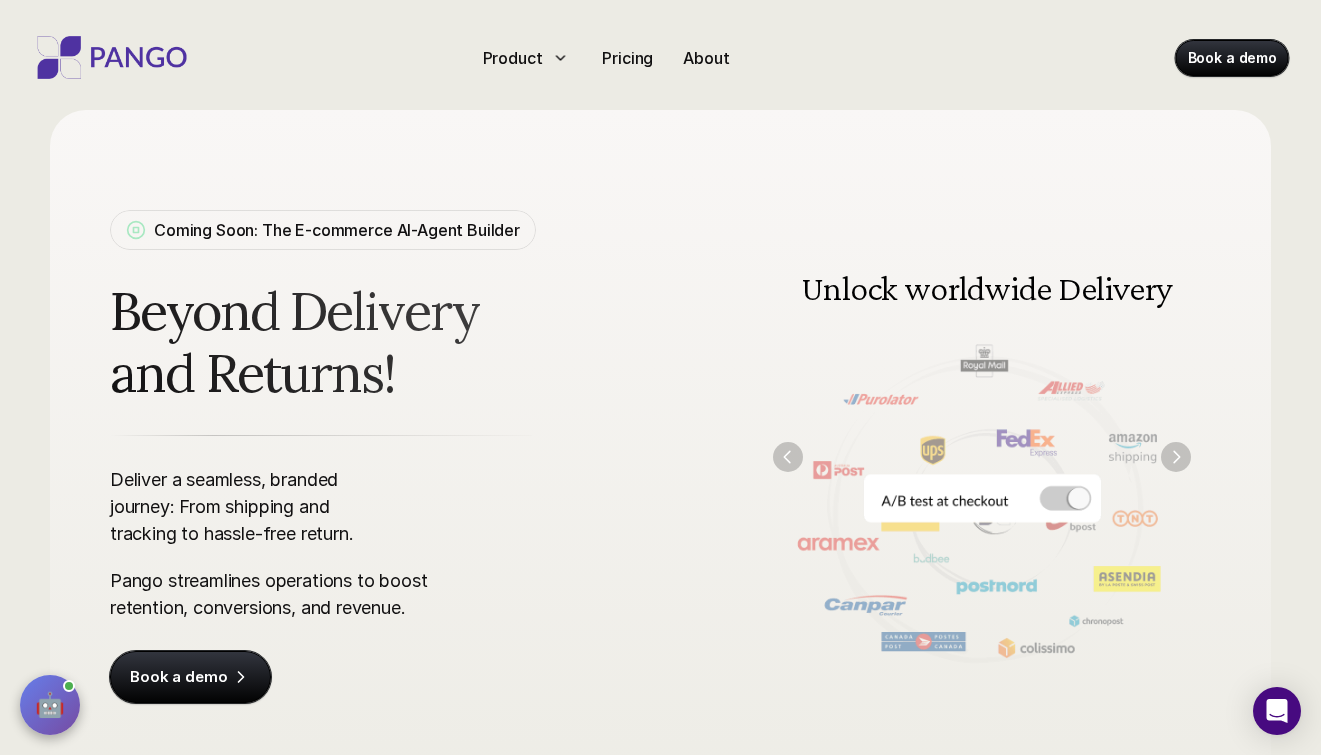 drag, startPoint x: 1060, startPoint y: 283, endPoint x: 884, endPoint y: 278, distance: 176.07101 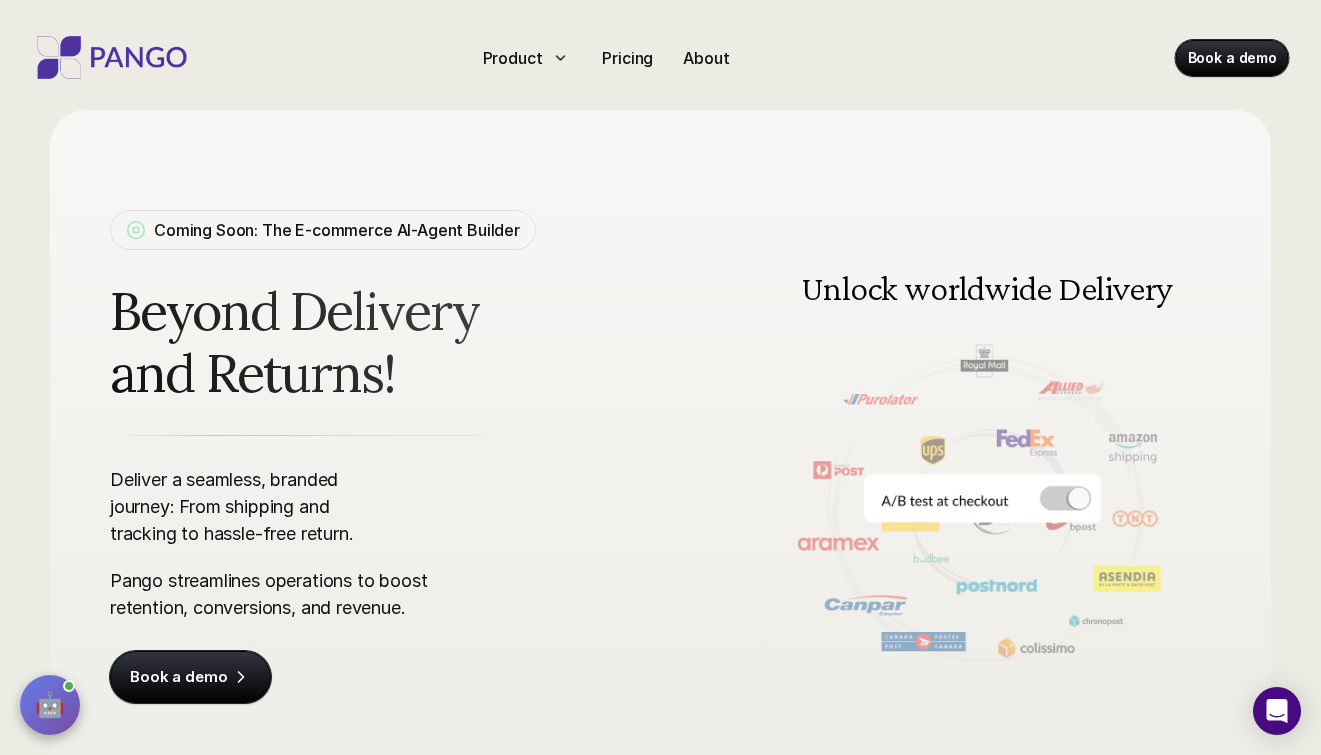 drag, startPoint x: 1215, startPoint y: 301, endPoint x: 712, endPoint y: 299, distance: 503.00397 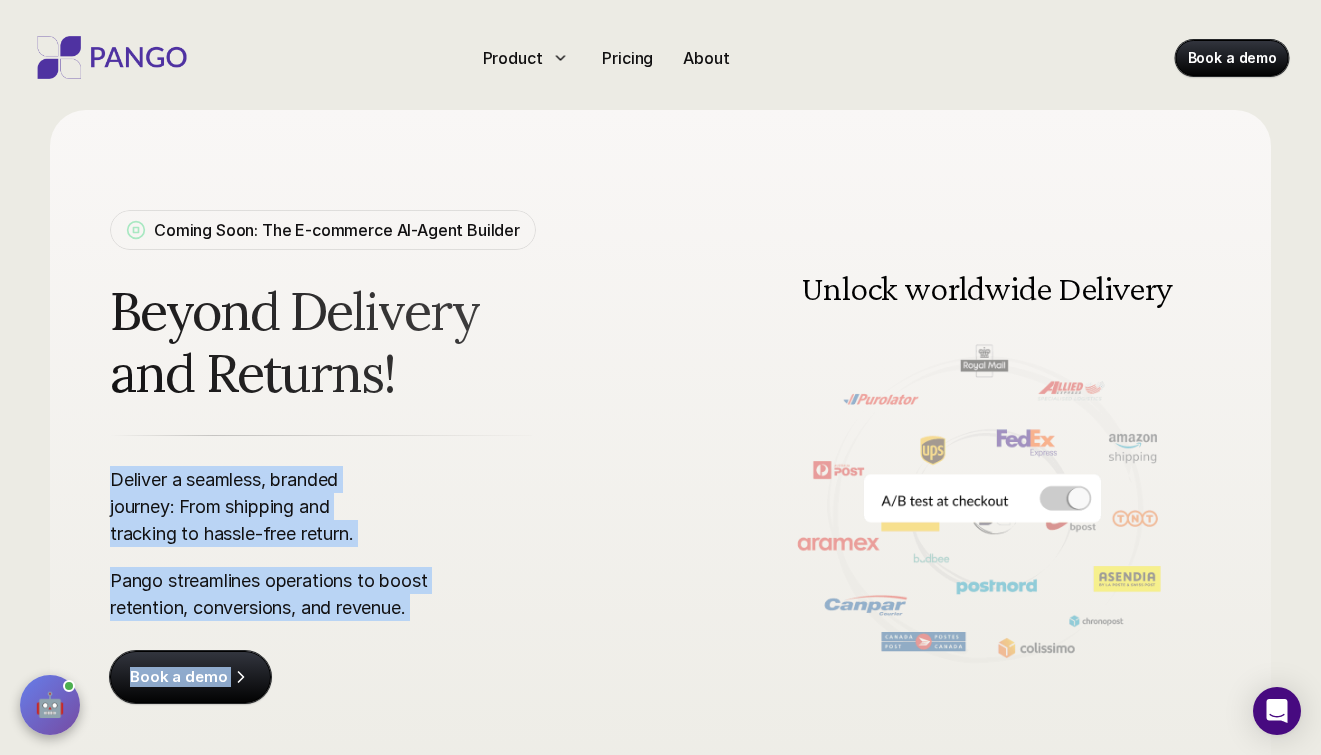 click on "Deliver a seamless, branded journey: From shipping and tracking to hassle-free return.  Pango streamlines operations to boost retention, conversions, and revenue." at bounding box center (391, 543) 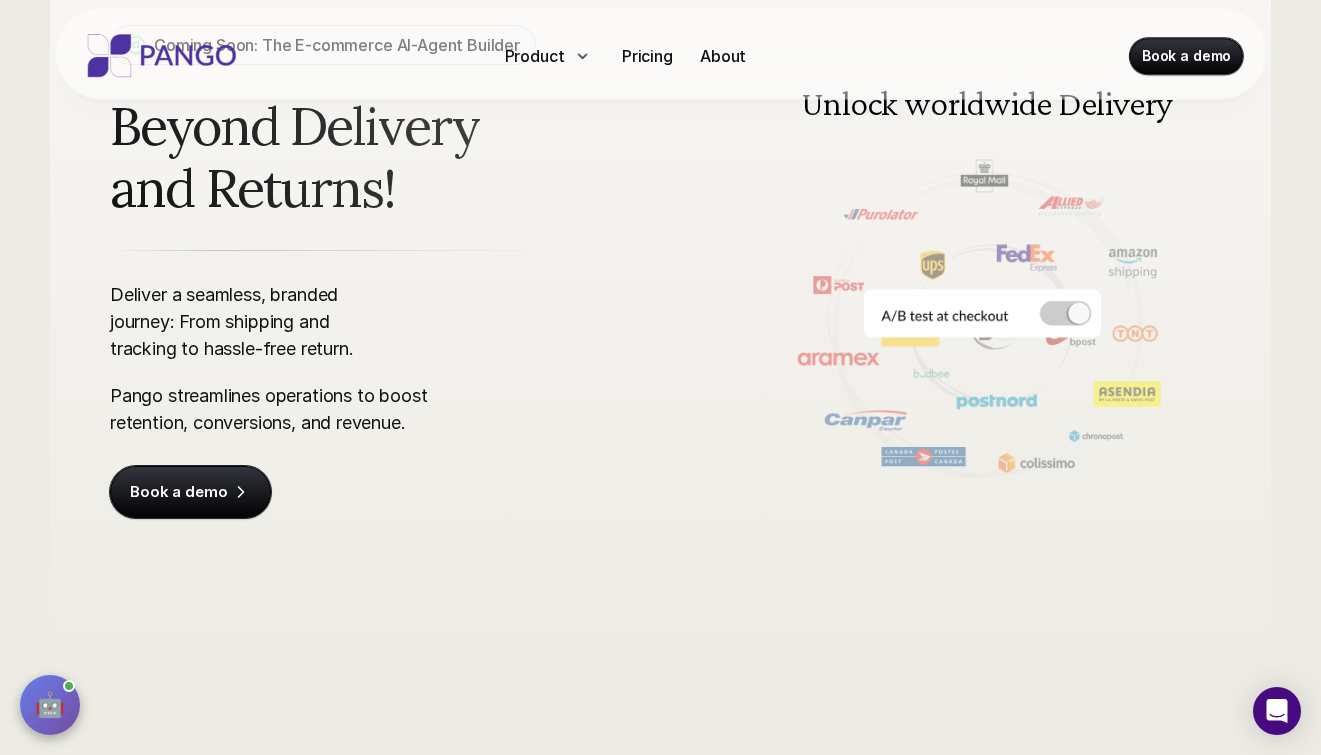 scroll, scrollTop: 191, scrollLeft: 0, axis: vertical 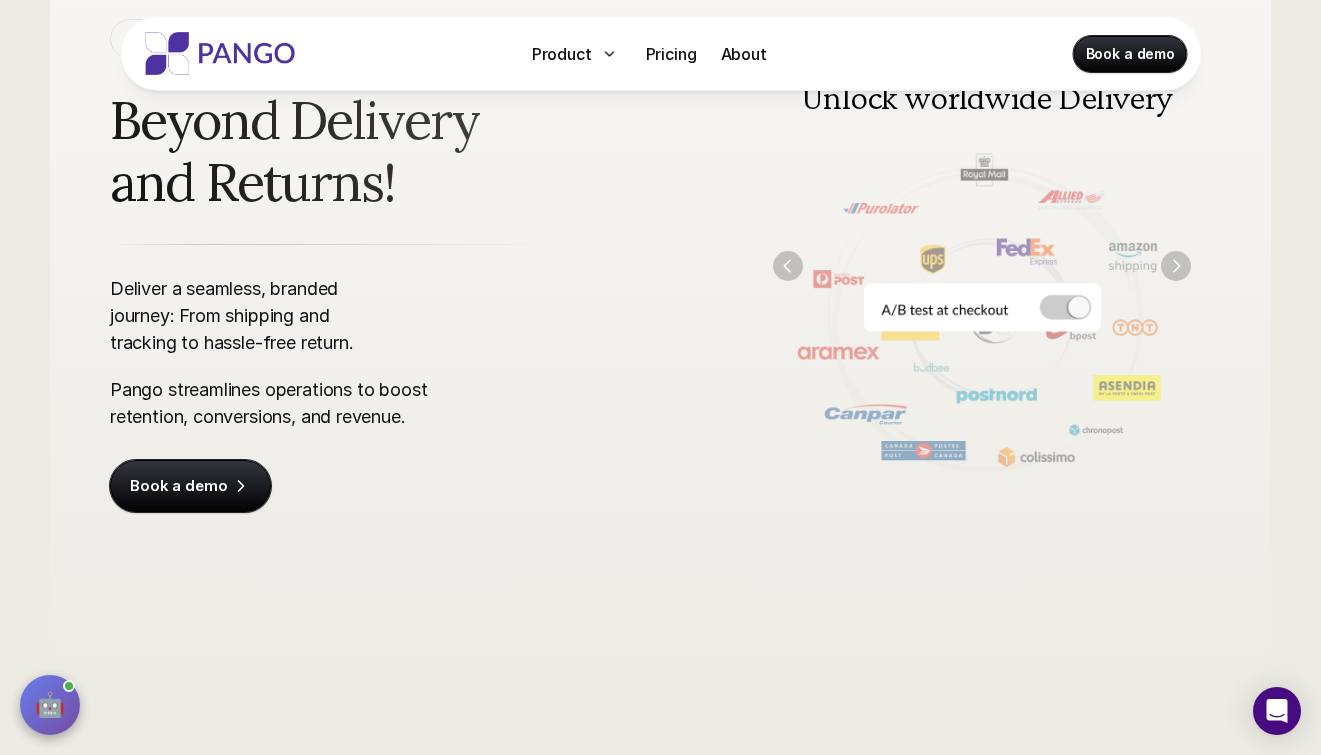 click at bounding box center (982, 265) 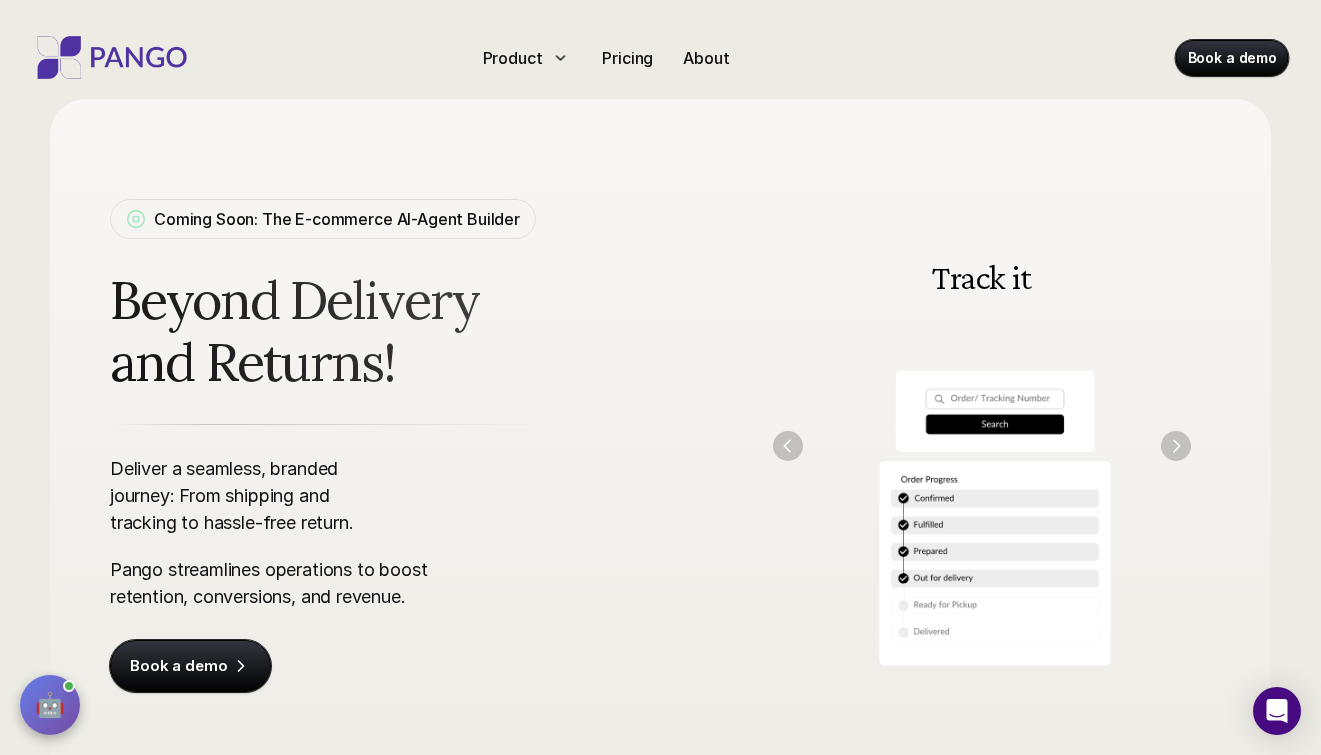 scroll, scrollTop: 48, scrollLeft: 0, axis: vertical 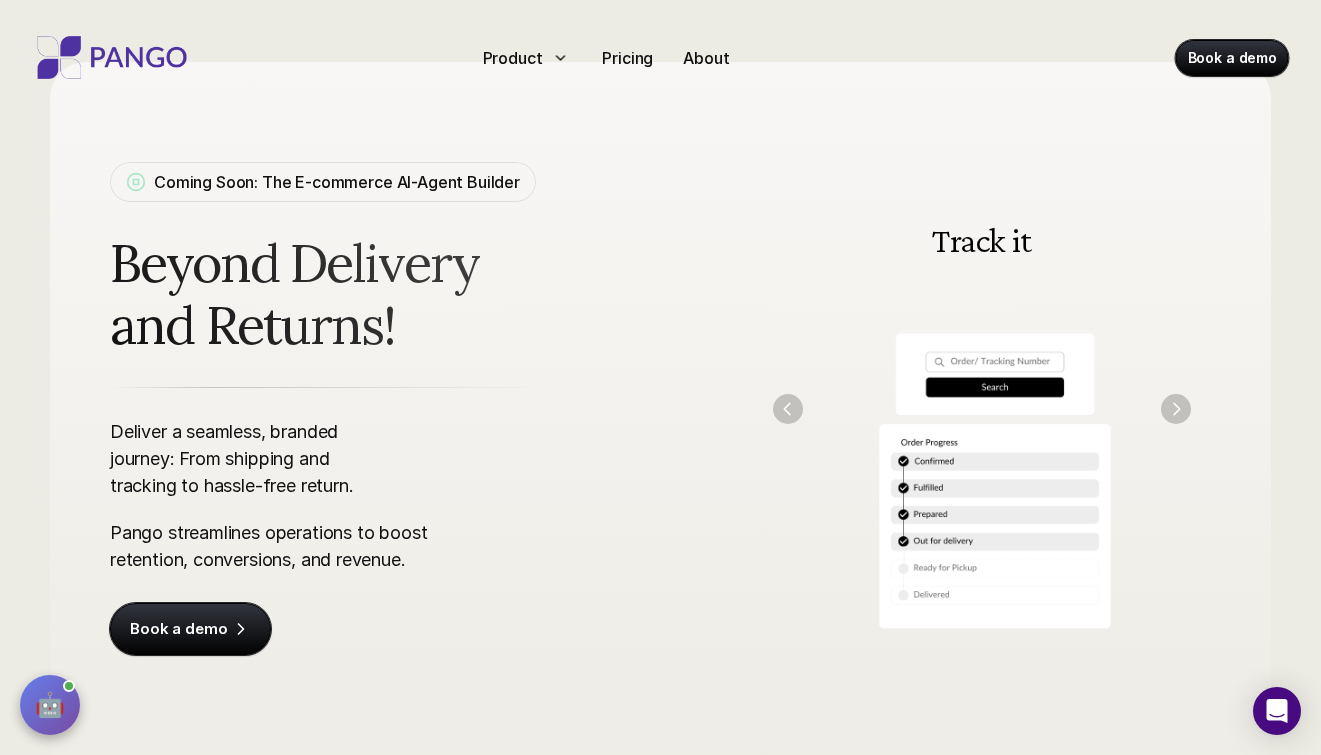 click at bounding box center (1176, 408) 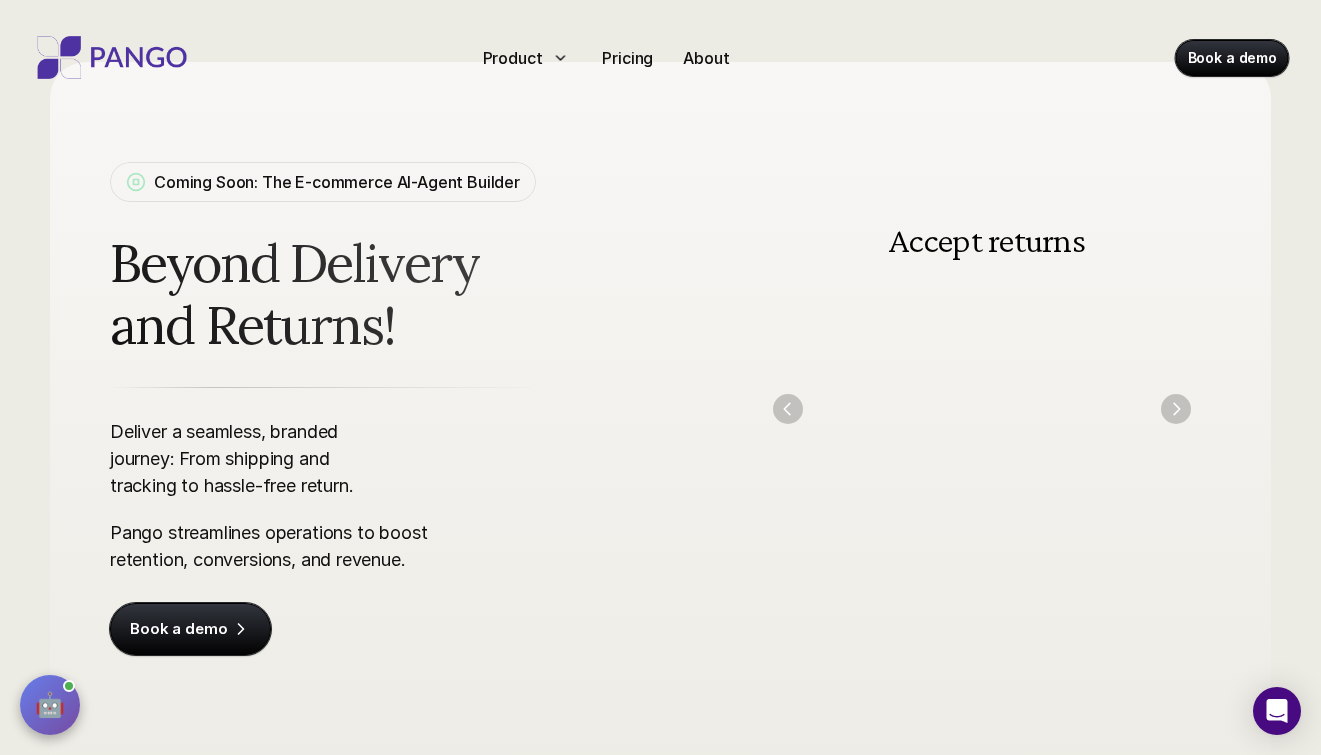click at bounding box center (1176, 408) 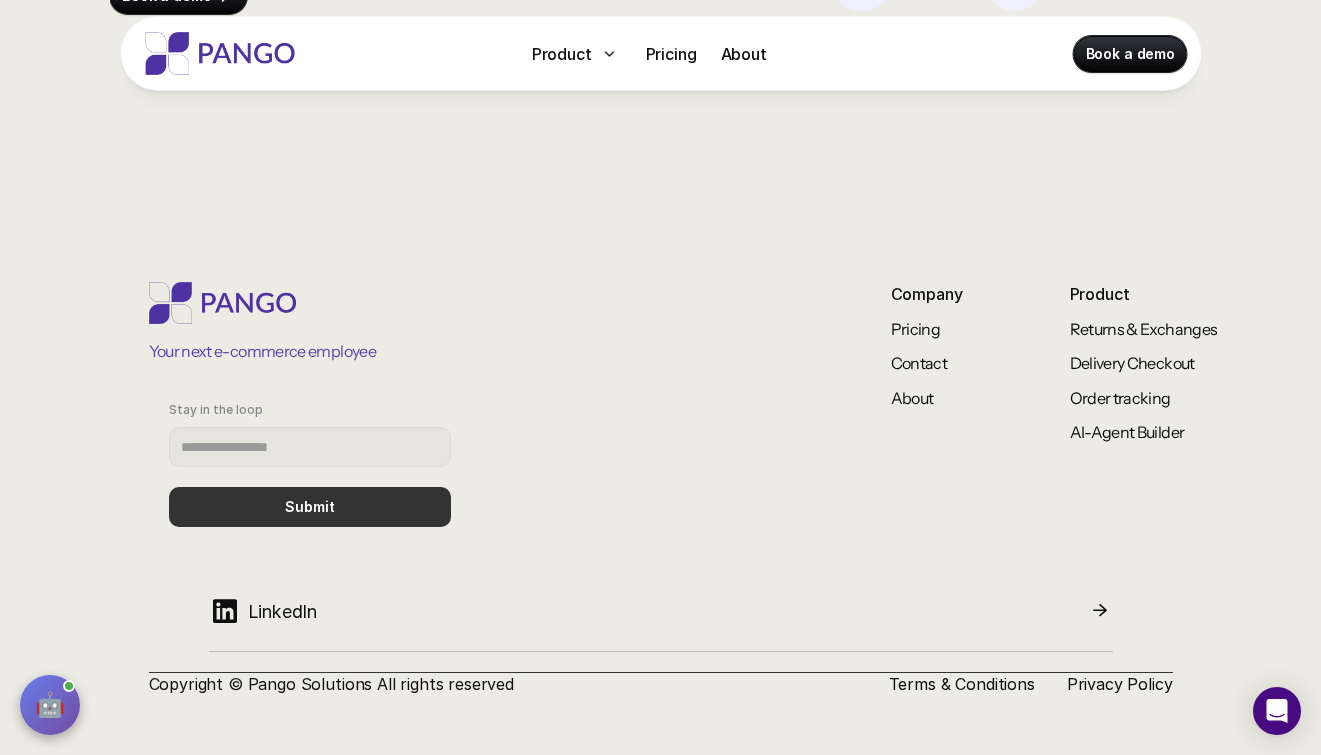 scroll, scrollTop: 7287, scrollLeft: 0, axis: vertical 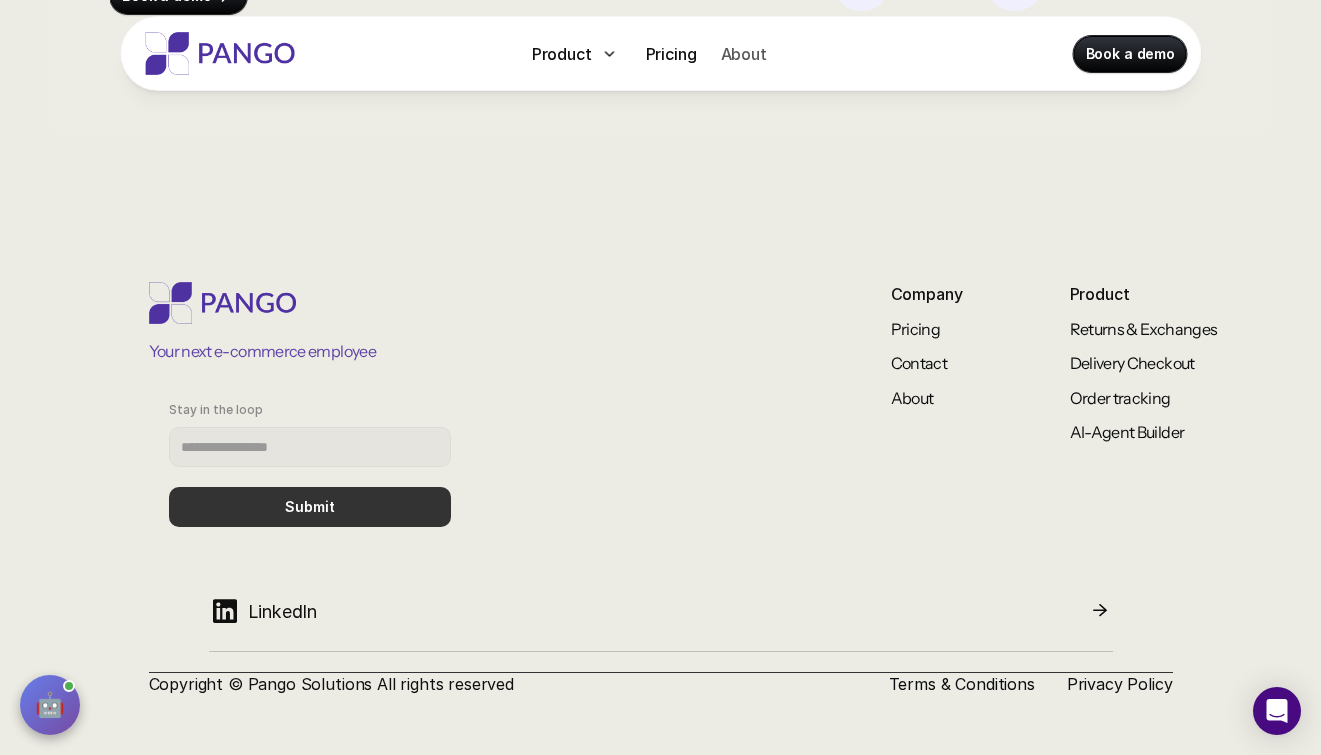 click on "About" at bounding box center (744, 54) 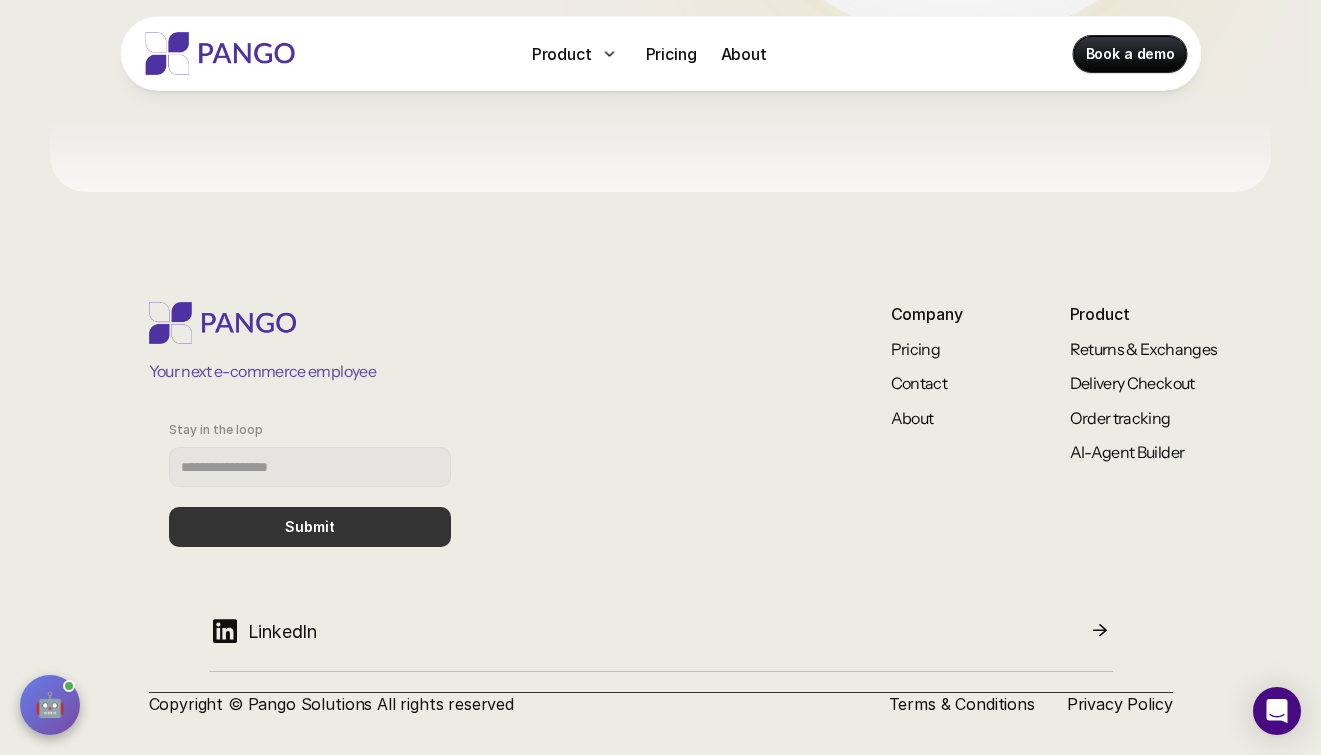 scroll, scrollTop: 1802, scrollLeft: 0, axis: vertical 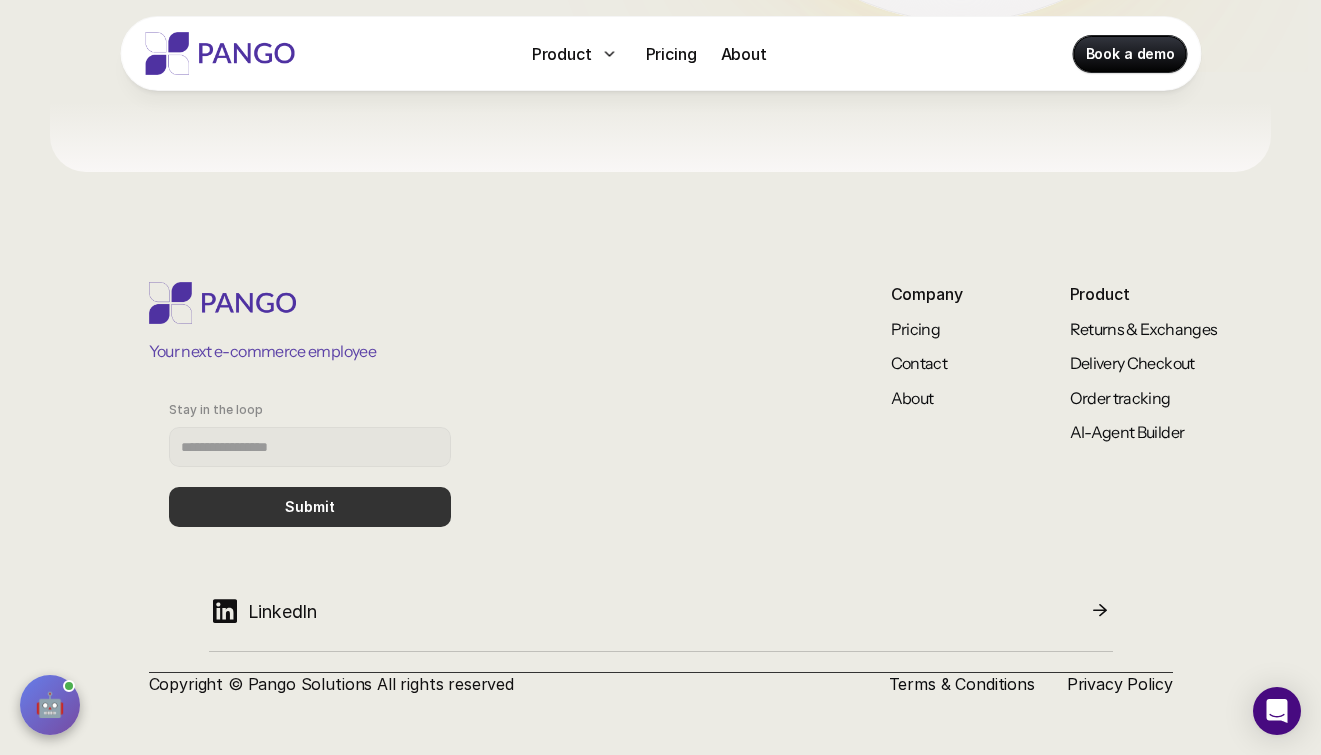 click 